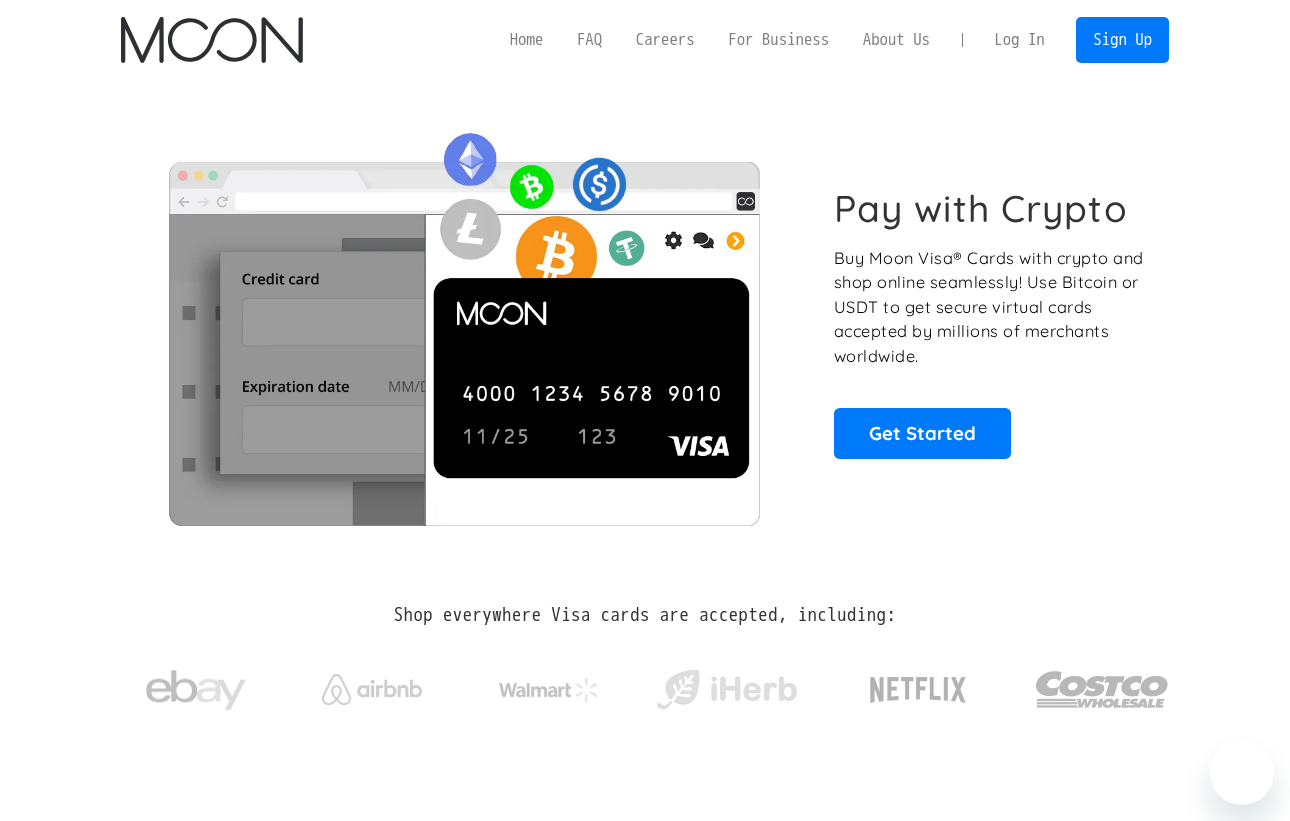 scroll, scrollTop: 0, scrollLeft: 0, axis: both 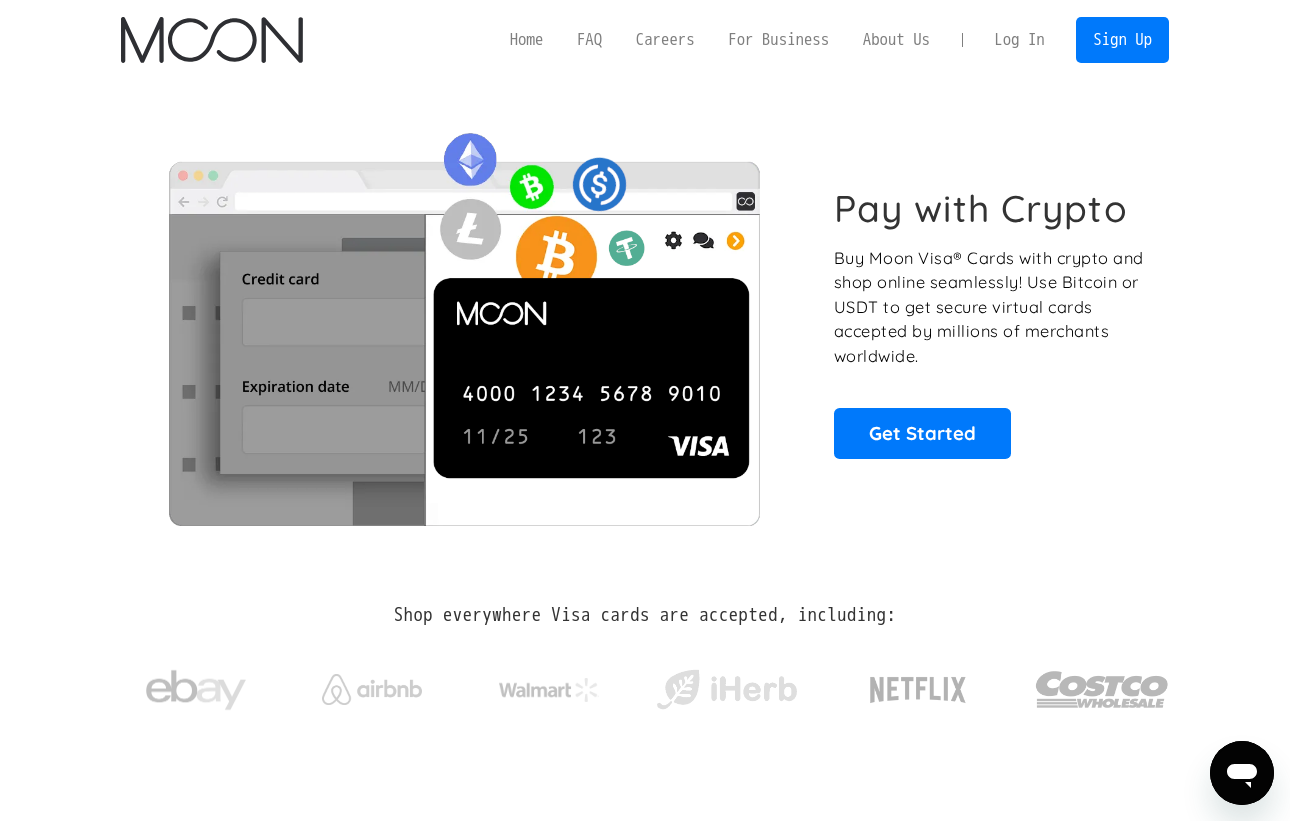 click on "Log In" at bounding box center [1019, 40] 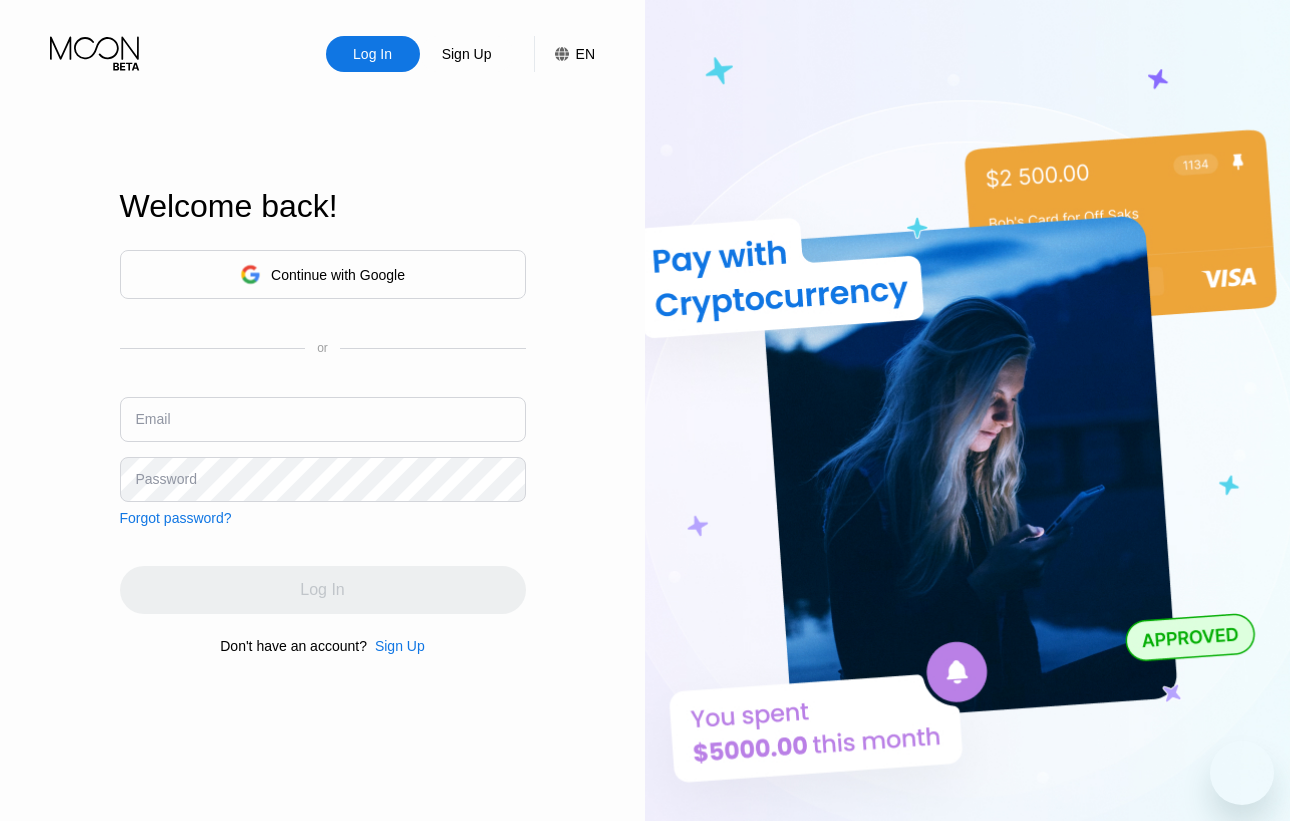 scroll, scrollTop: 0, scrollLeft: 0, axis: both 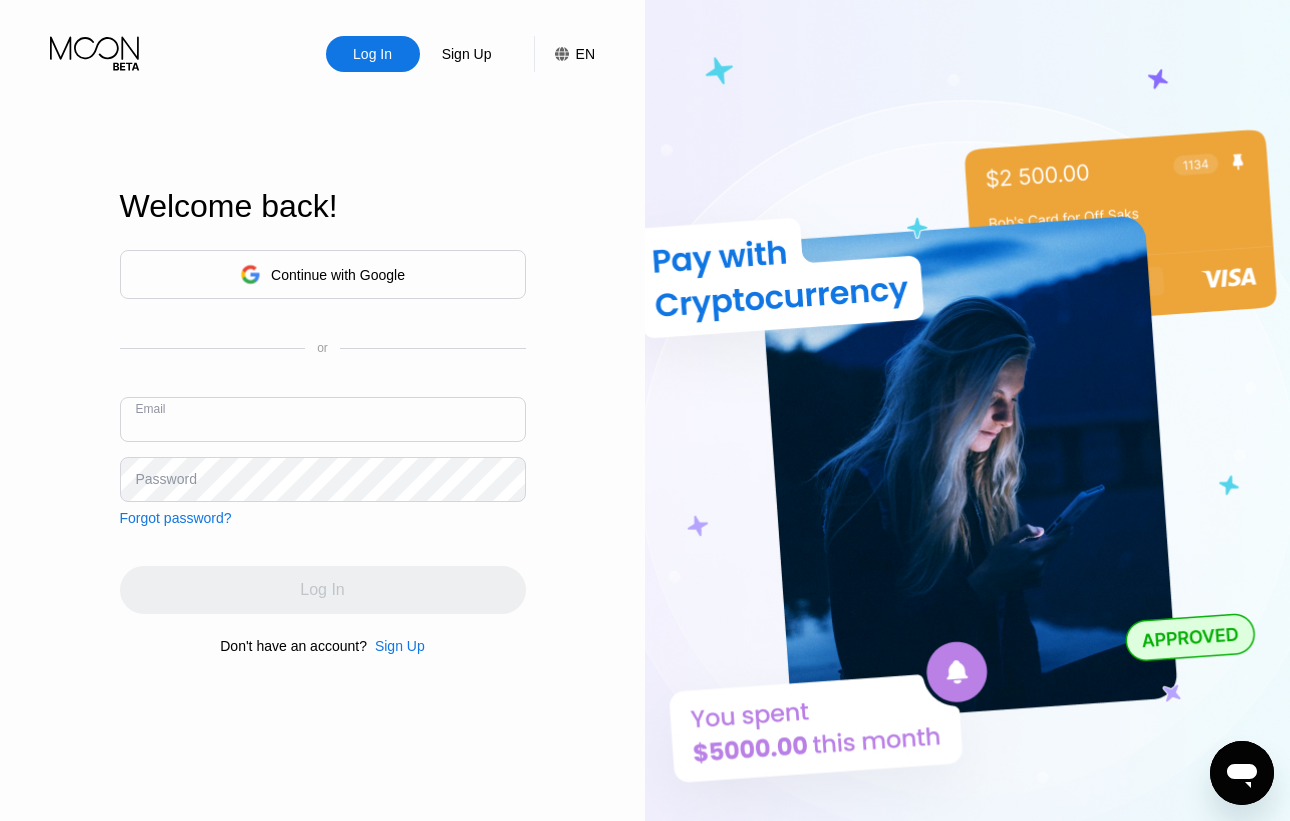 click at bounding box center [323, 419] 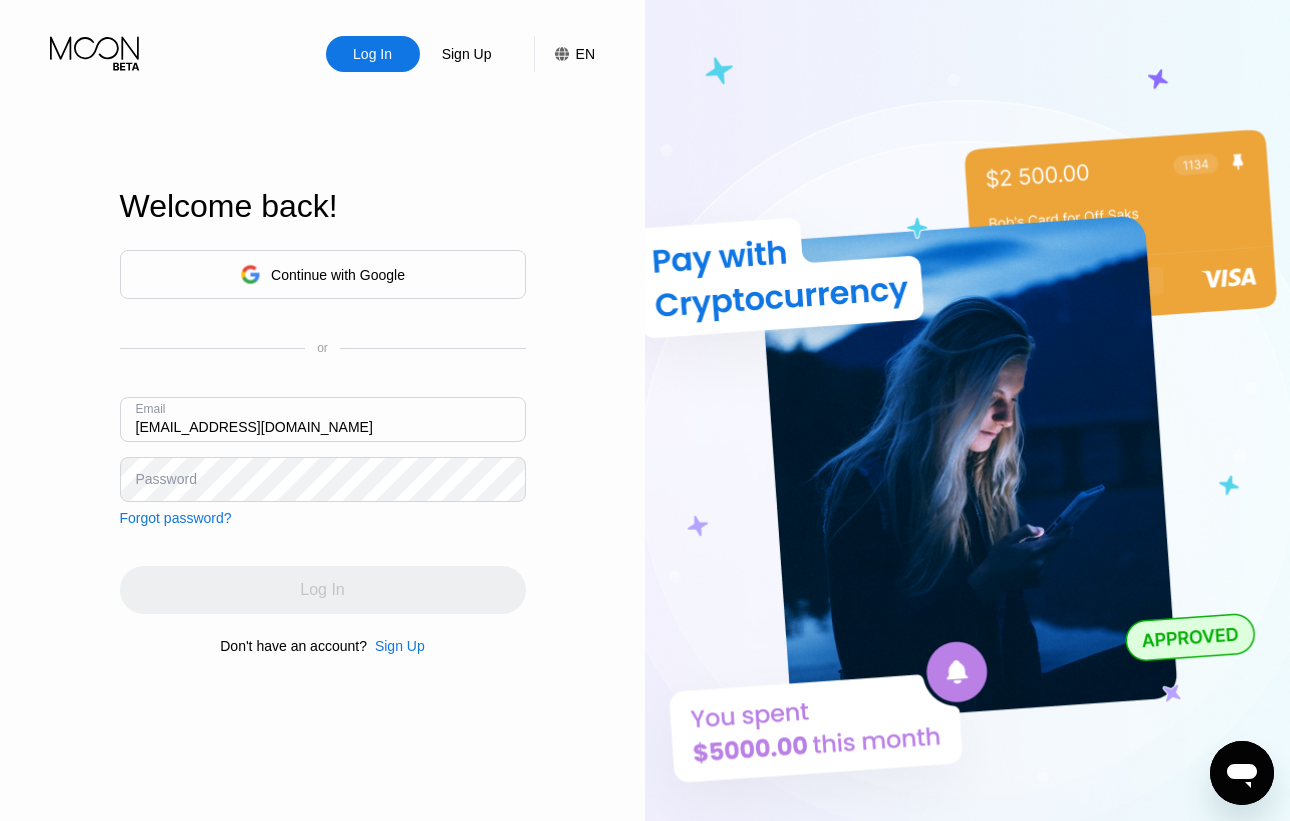 type on "[EMAIL_ADDRESS][DOMAIN_NAME]" 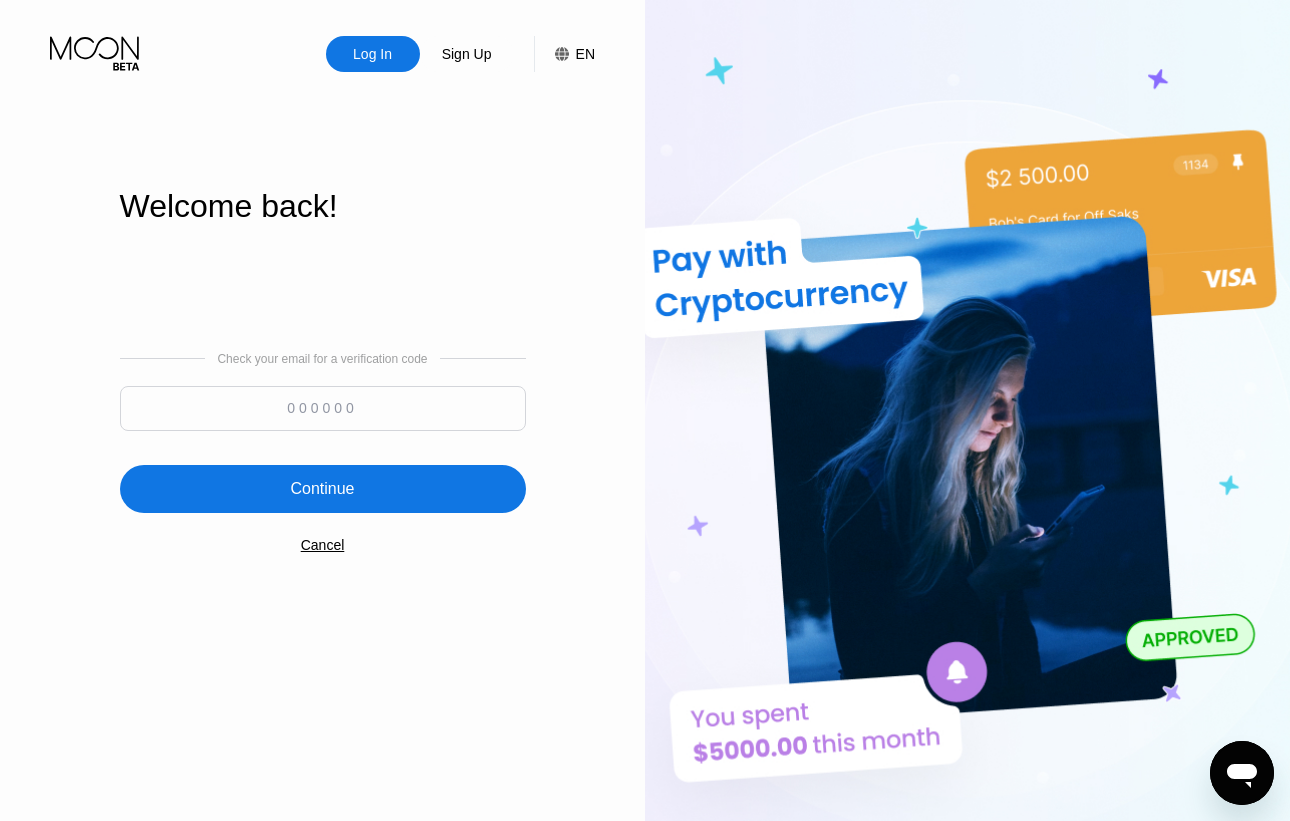 click at bounding box center [323, 408] 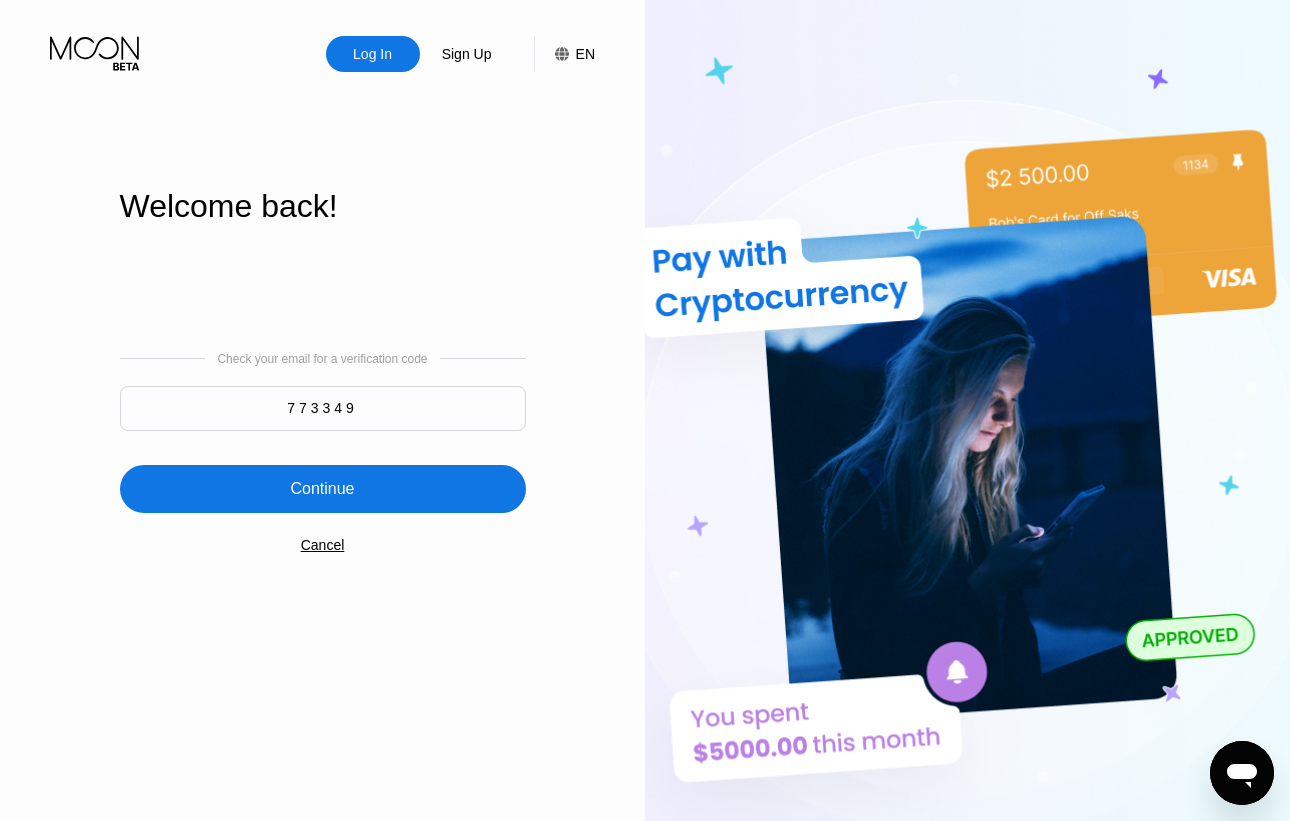 type on "773349" 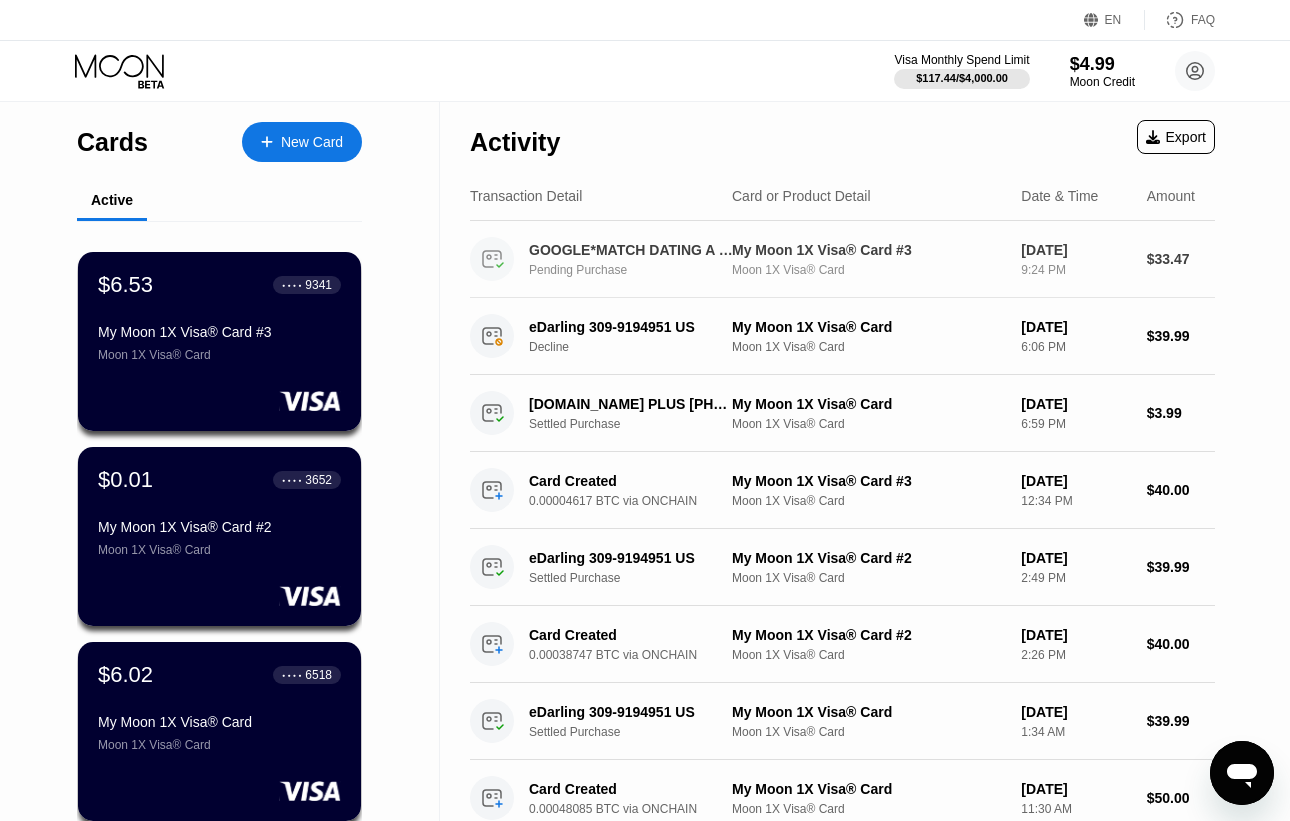 click on "Moon 1X Visa® Card" at bounding box center (868, 270) 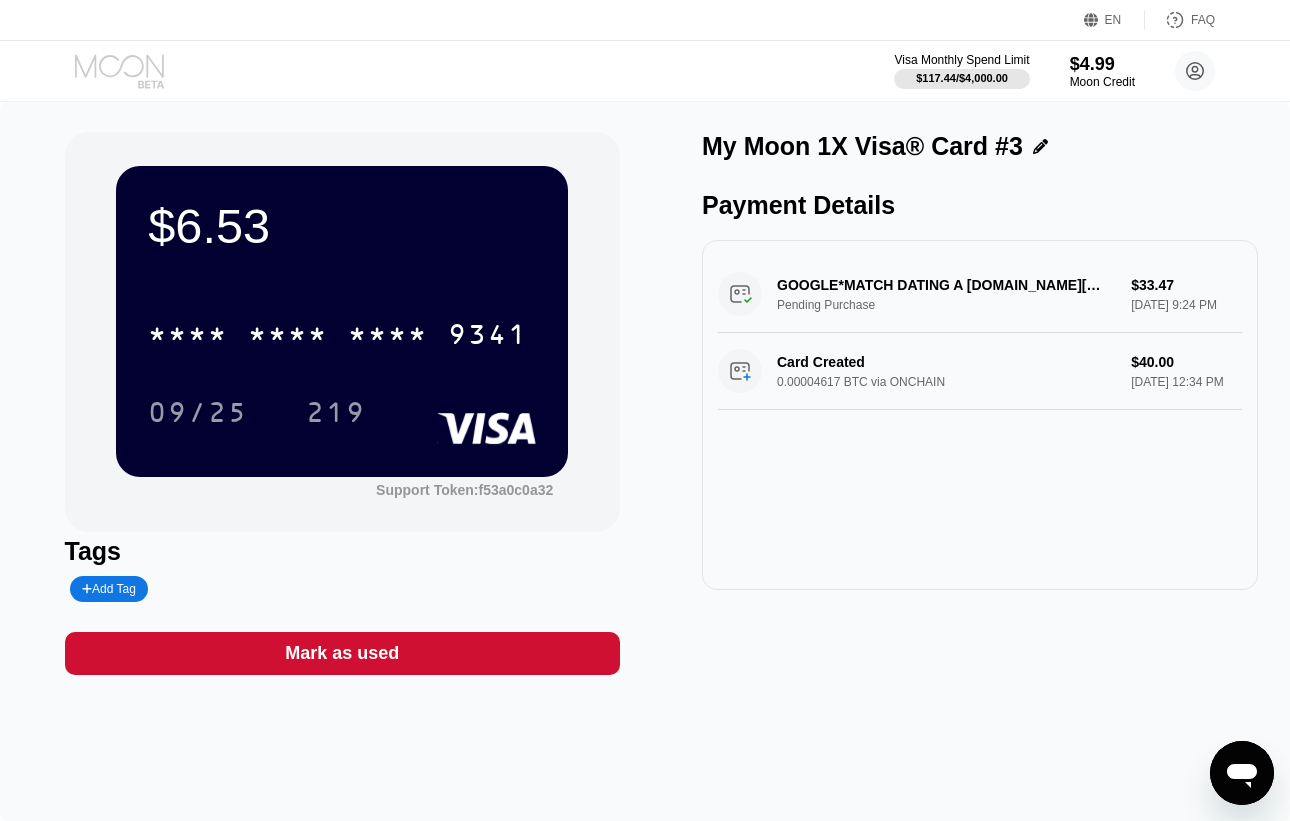 click 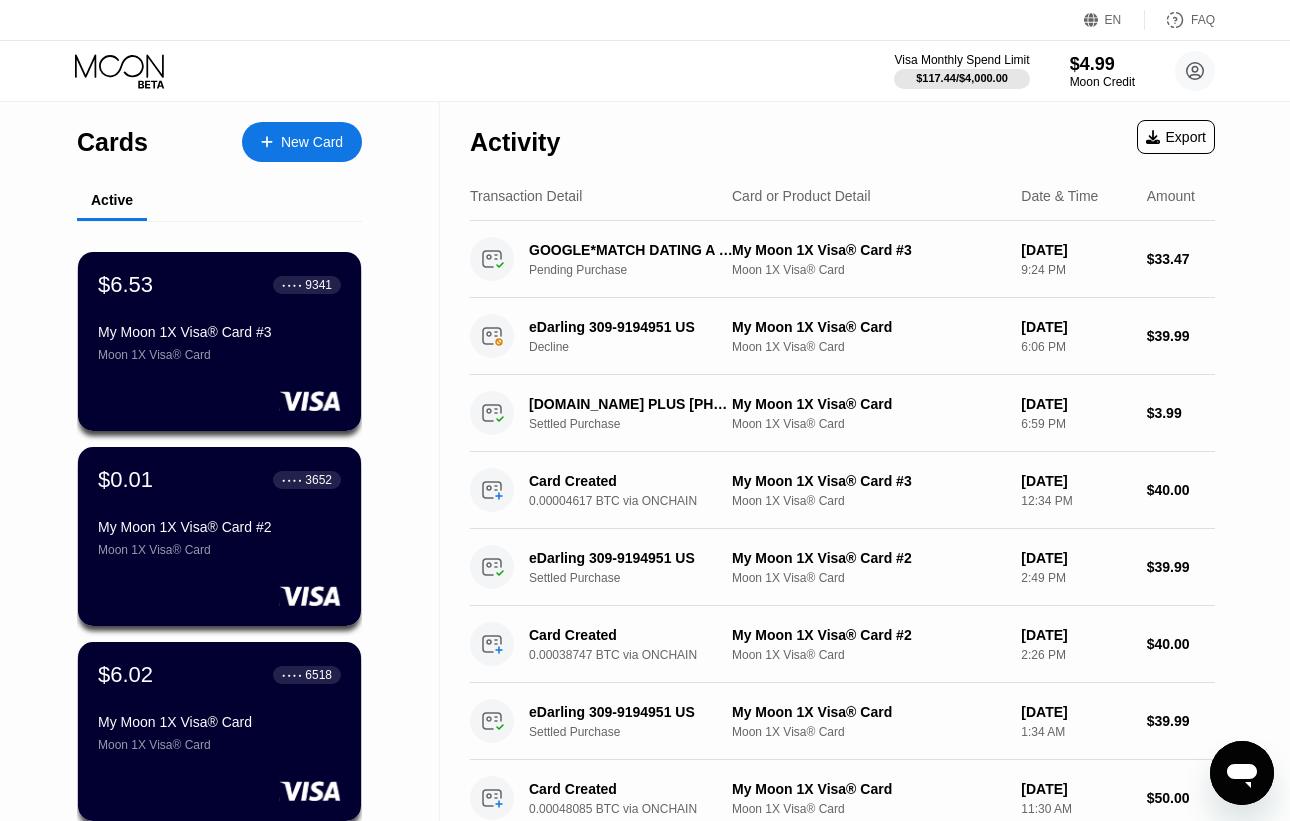 scroll, scrollTop: 0, scrollLeft: 0, axis: both 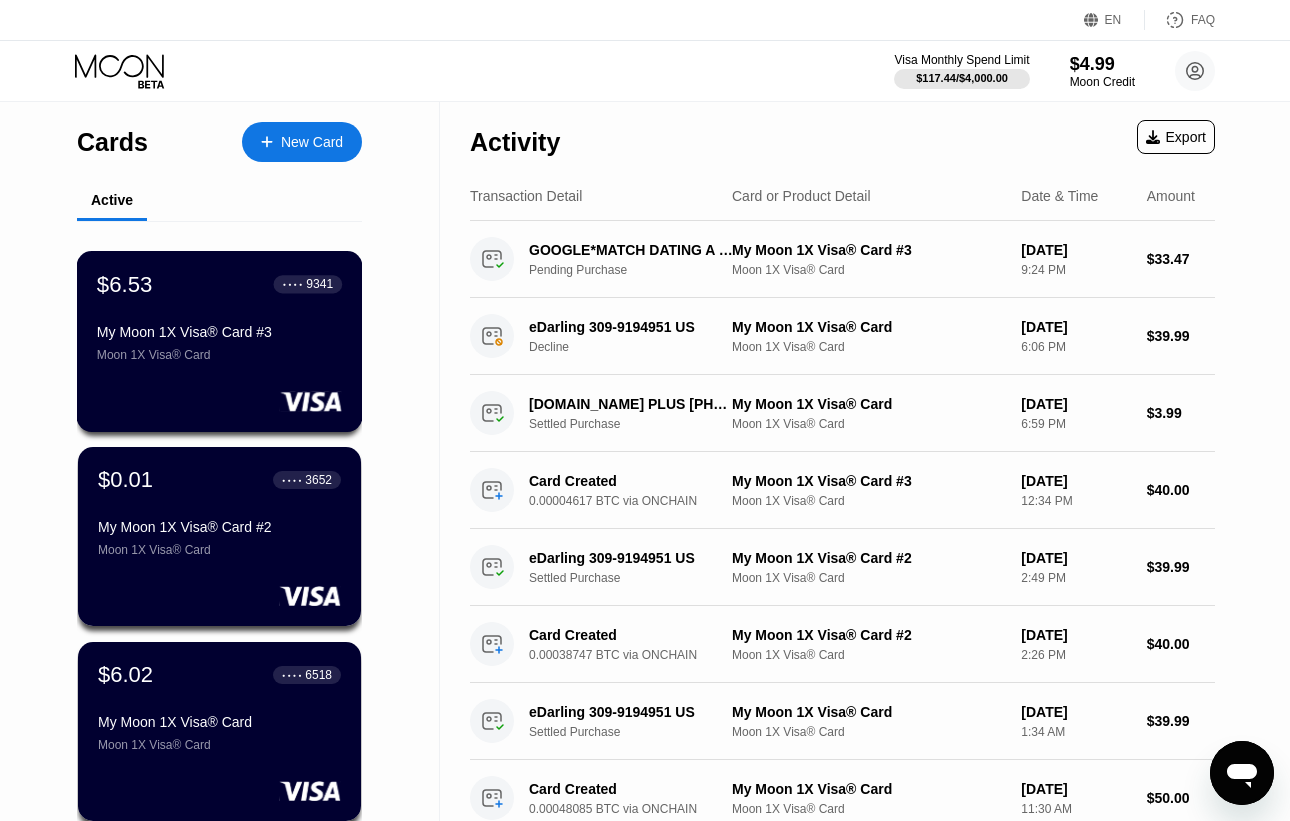 click on "$6.53 ● ● ● ● 9341 My Moon 1X Visa® Card #3 Moon 1X Visa® Card" at bounding box center (219, 316) 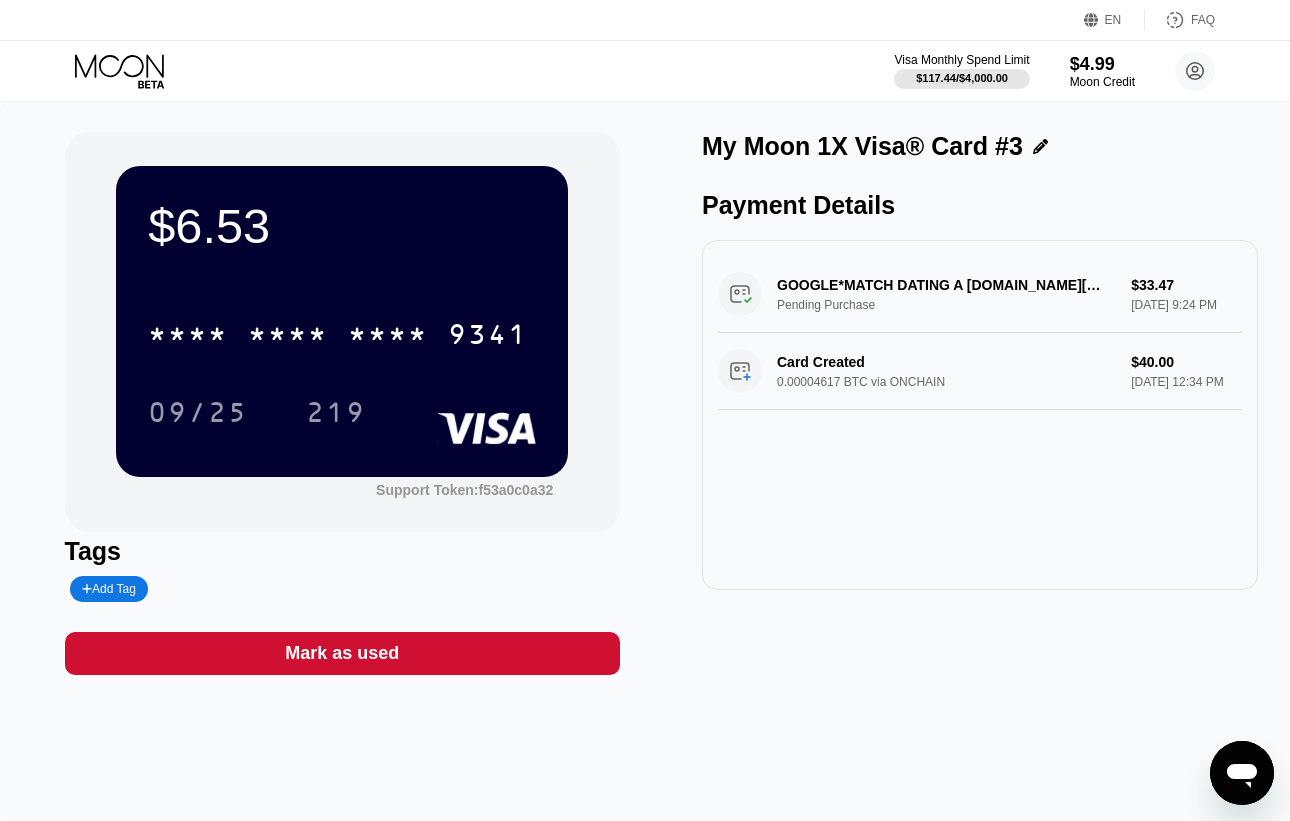scroll, scrollTop: 0, scrollLeft: 0, axis: both 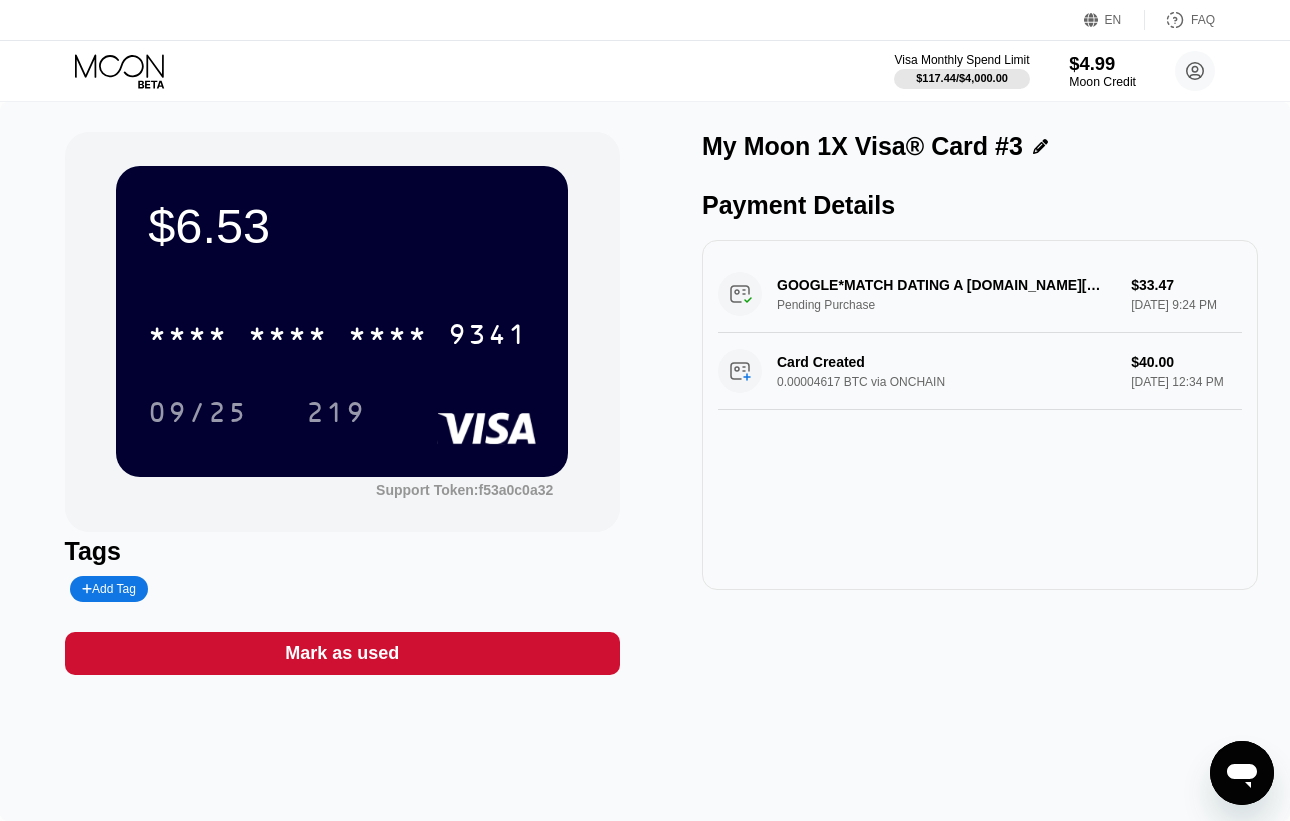 click on "$4.99" at bounding box center [1102, 63] 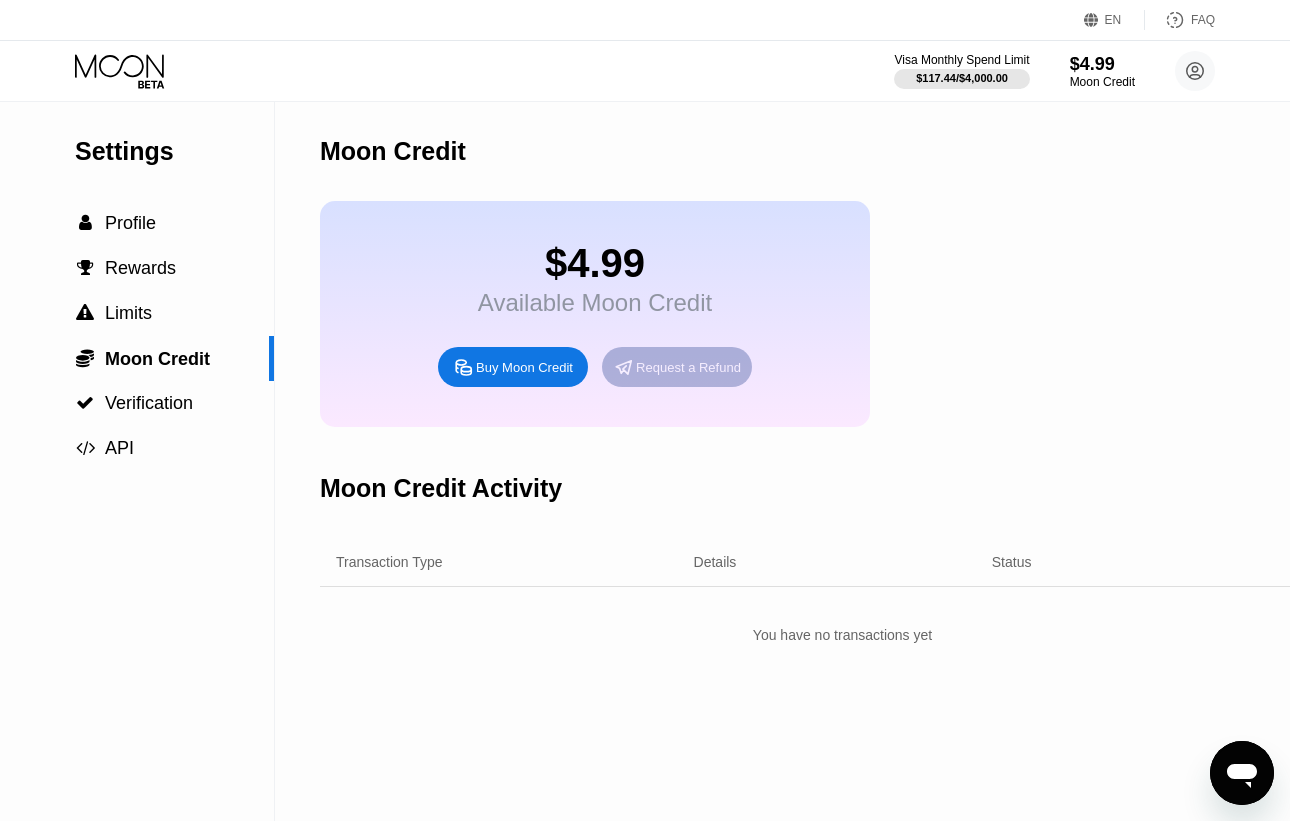 click on "Request a Refund" at bounding box center (677, 367) 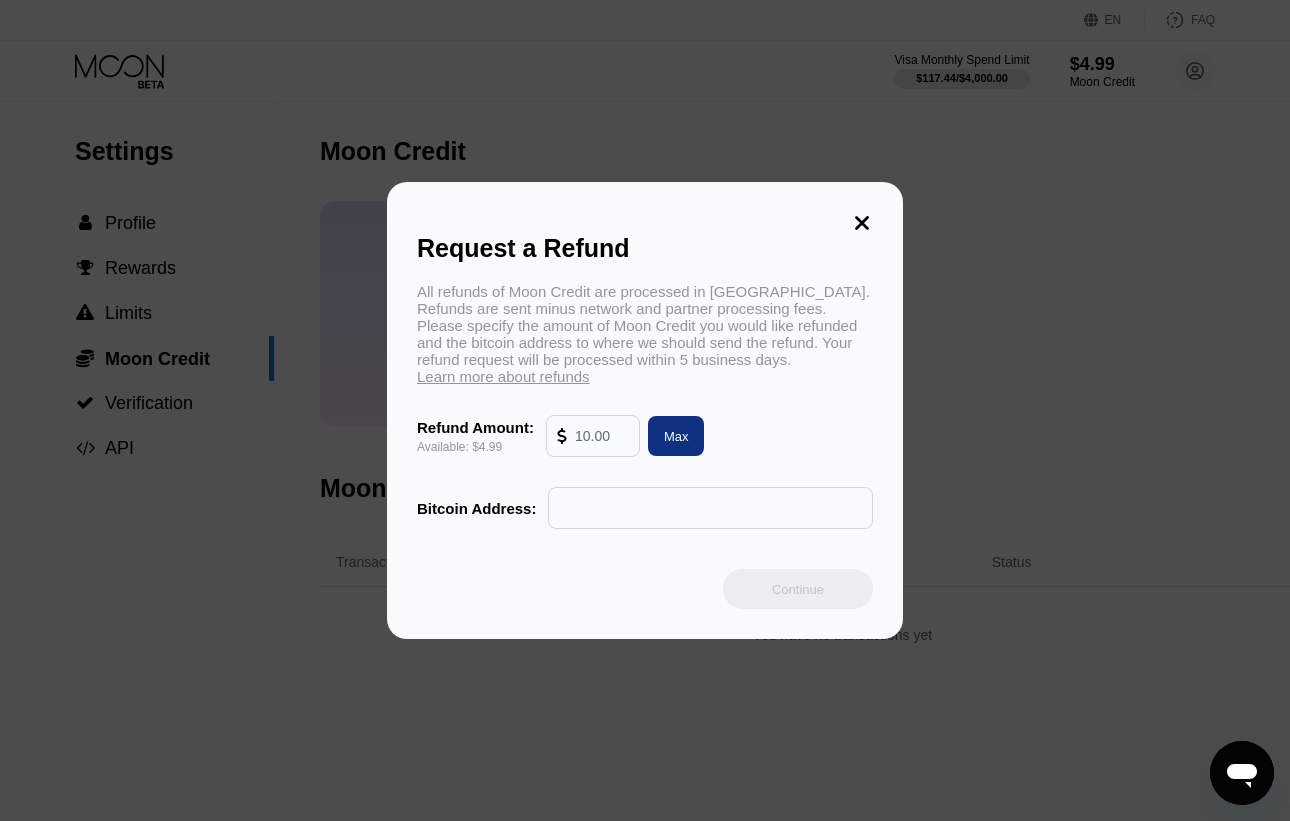 click at bounding box center [602, 436] 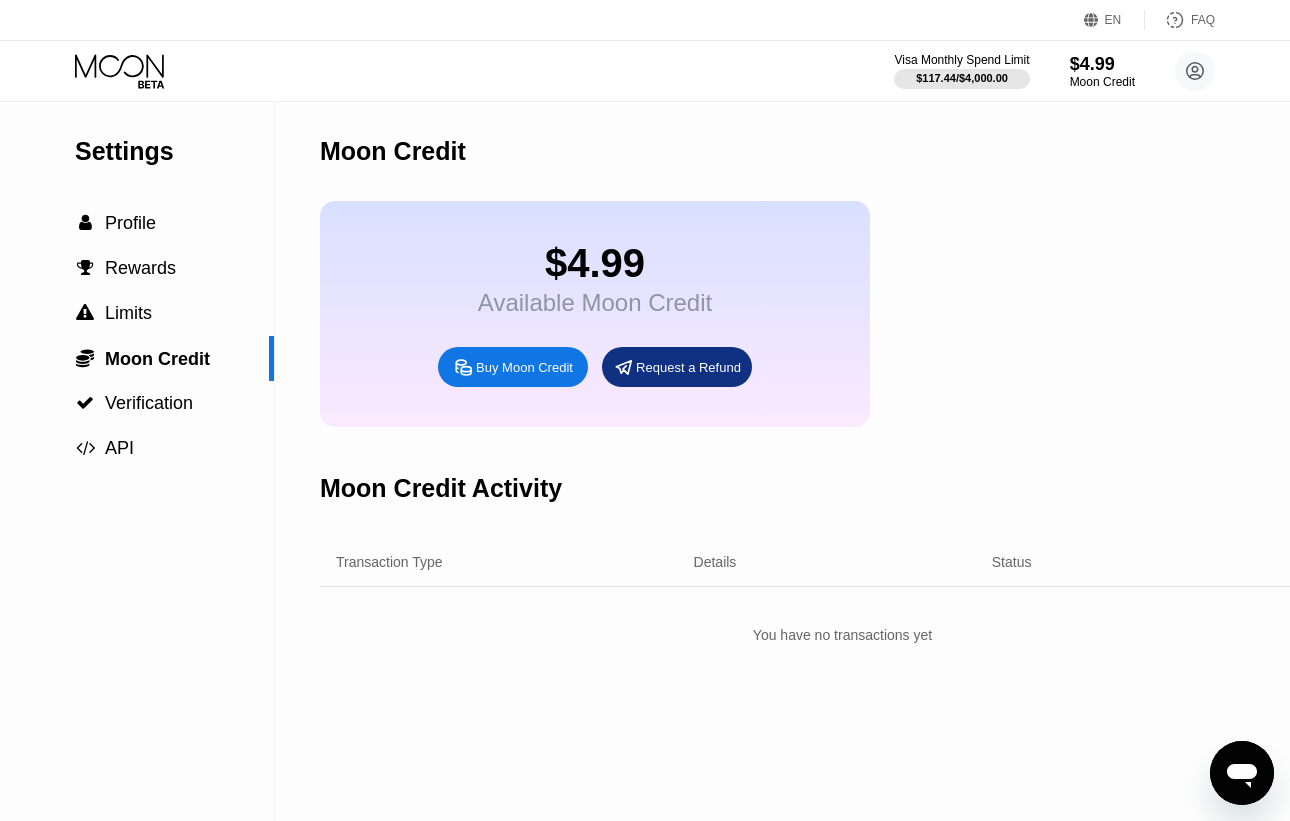 scroll, scrollTop: 0, scrollLeft: 0, axis: both 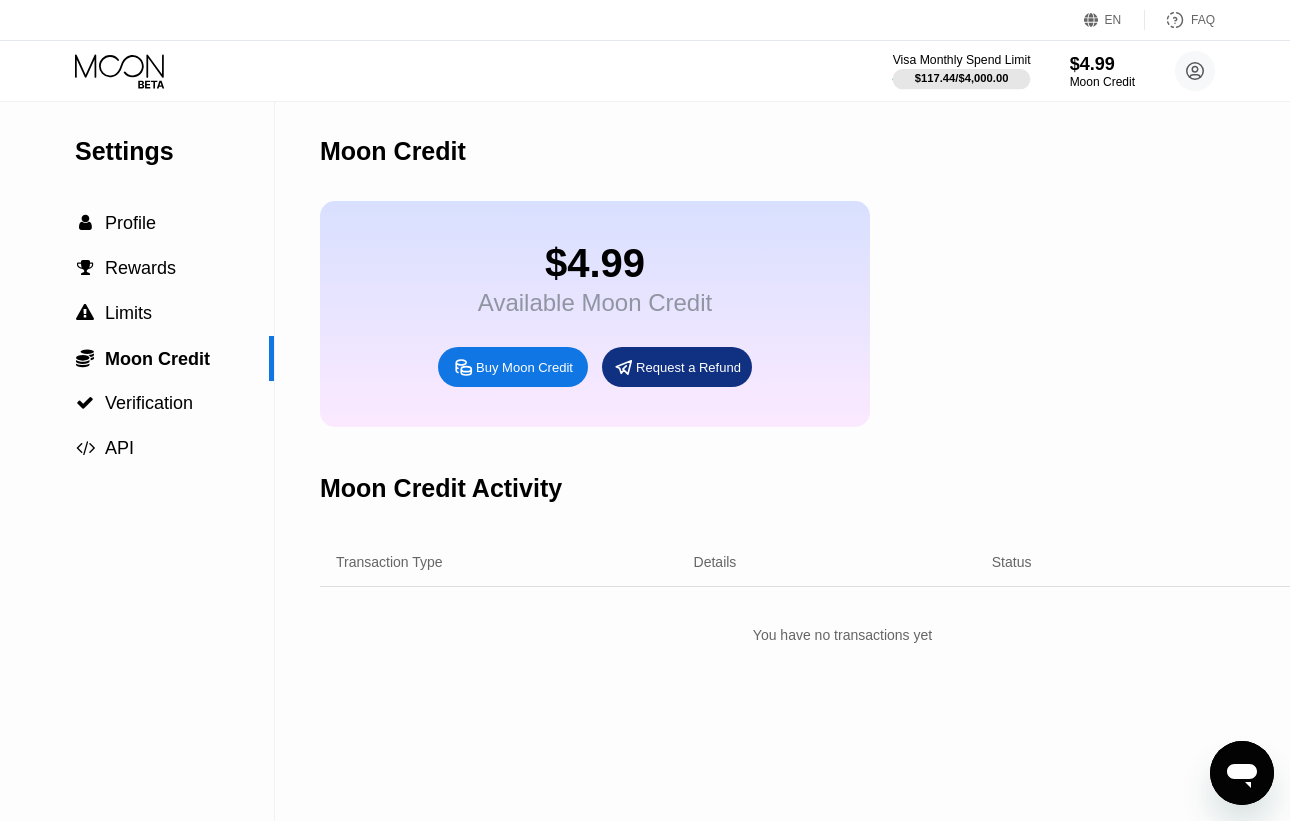 click on "Visa Monthly Spend Limit" at bounding box center (962, 60) 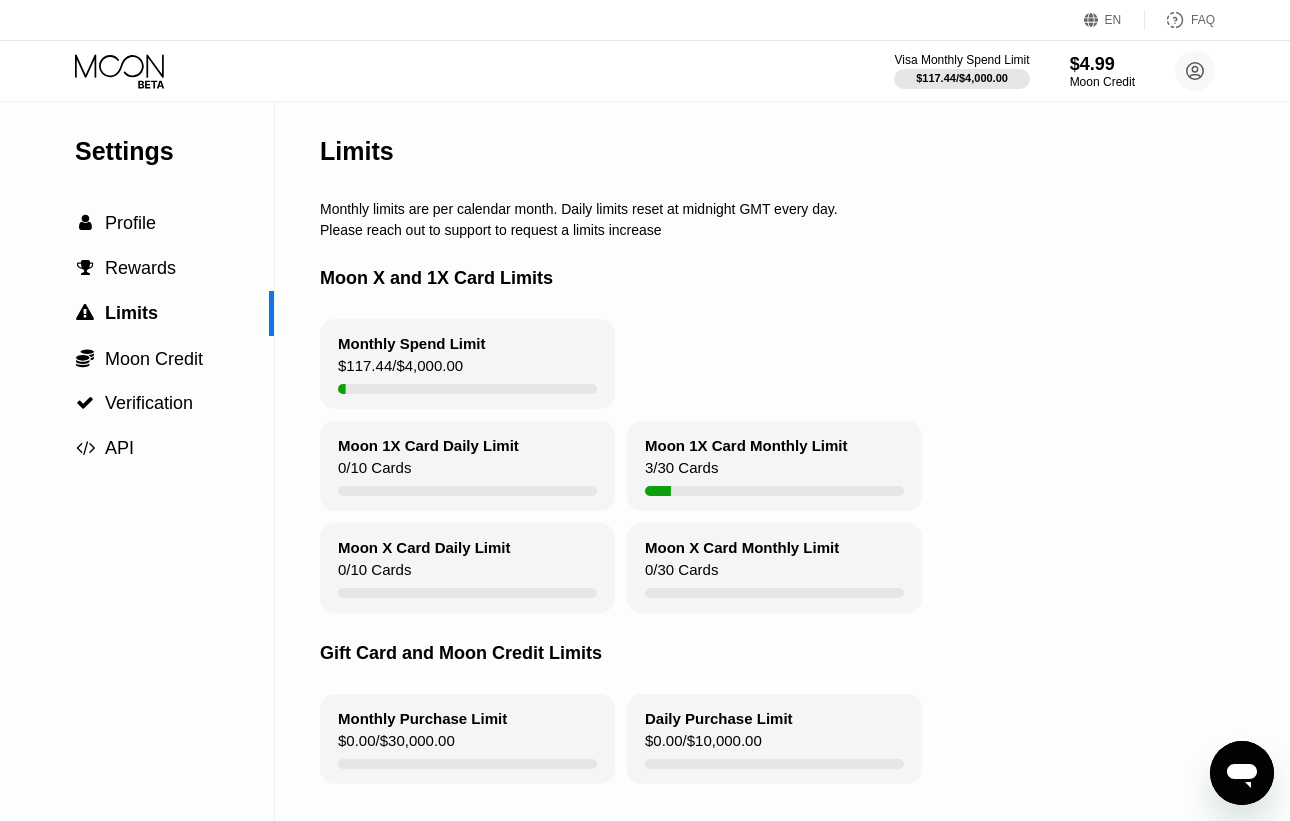 scroll, scrollTop: 0, scrollLeft: 0, axis: both 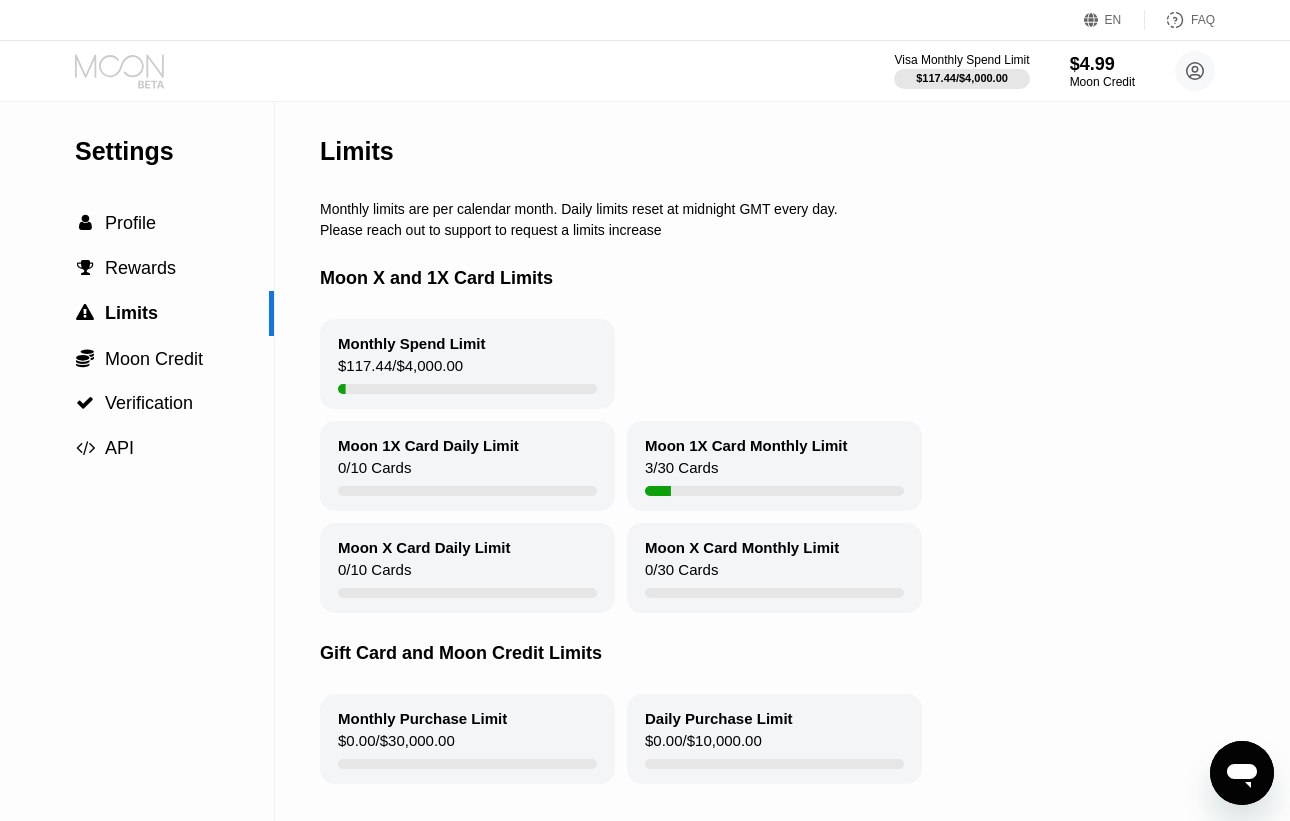 click 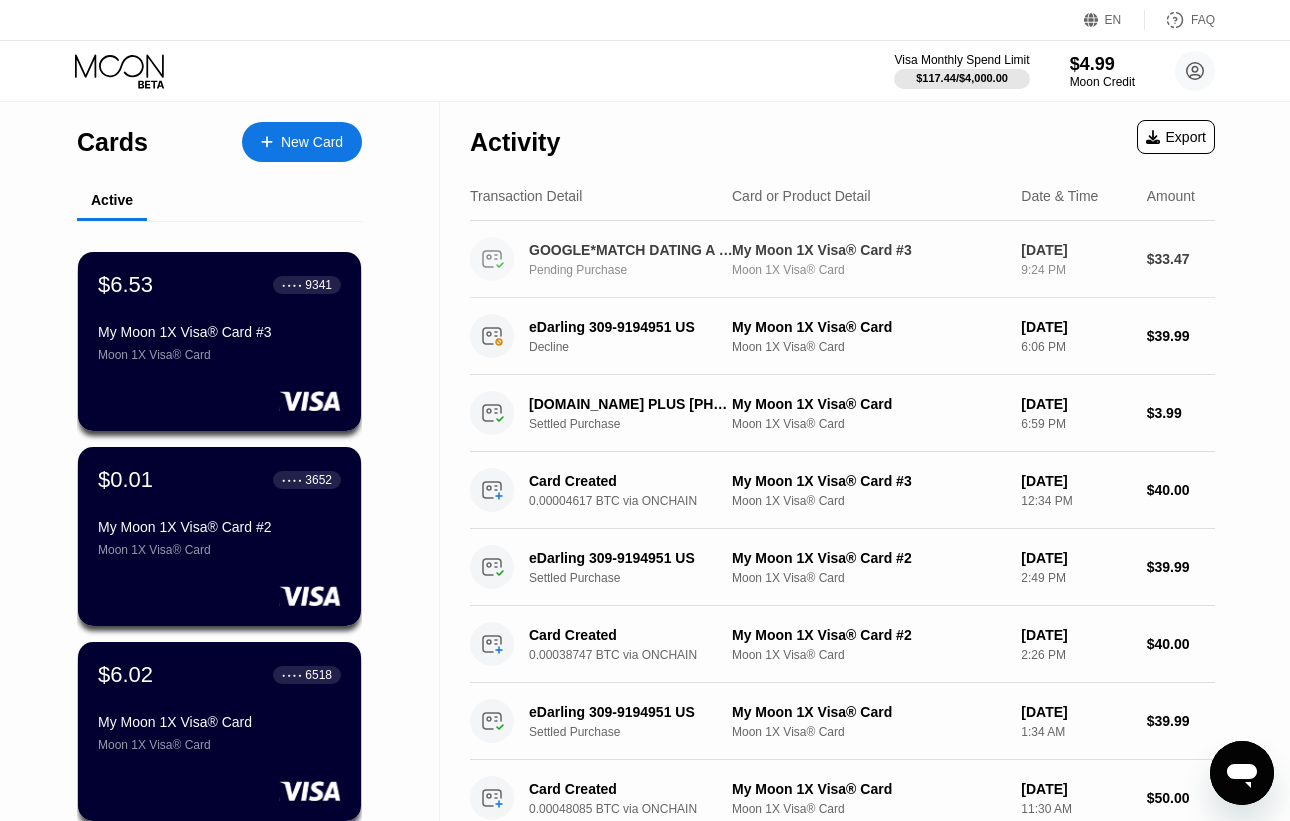 click on "My Moon 1X Visa® Card #3" at bounding box center [868, 250] 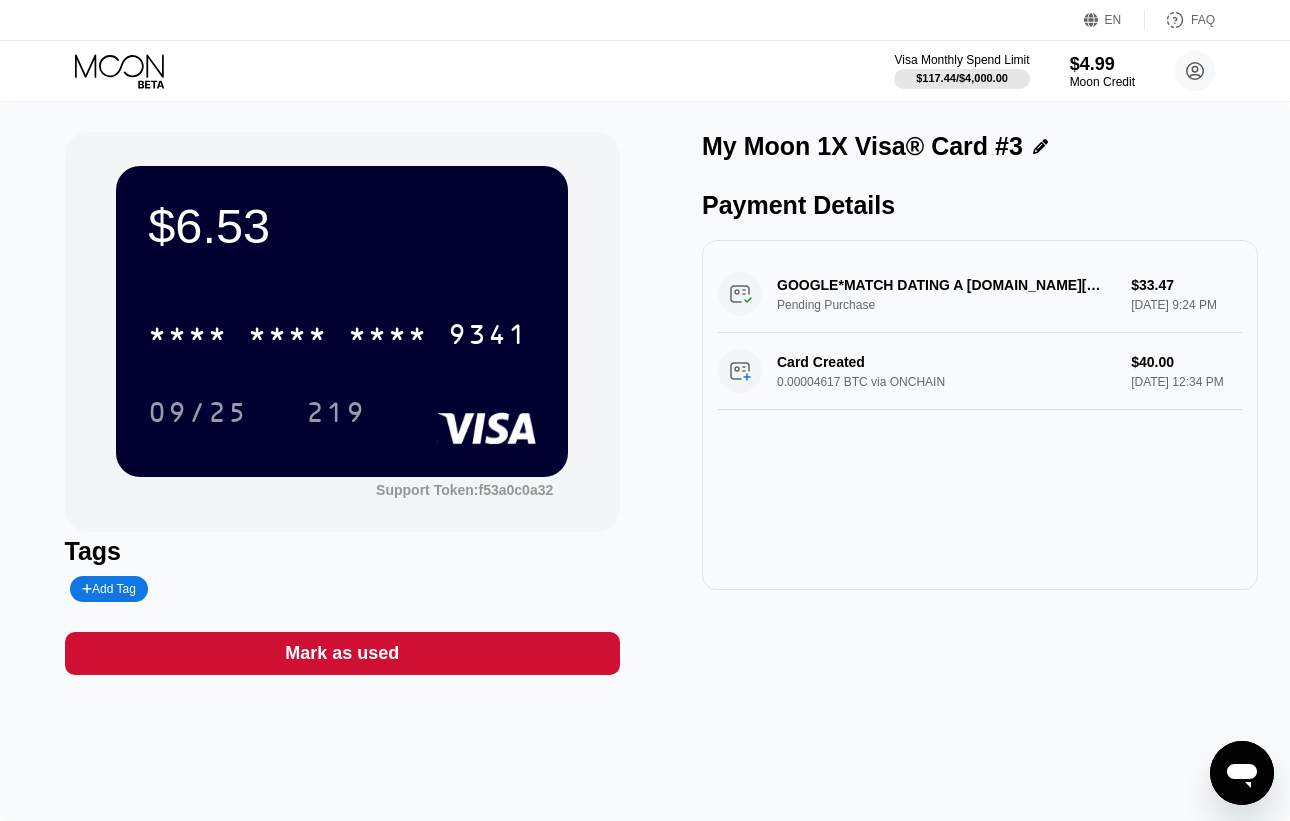 click on "GOOGLE*MATCH DATING A    G.CO/HELPPAY#US Pending Purchase $33.47 Jul 10, 2025 9:24 PM" at bounding box center [980, 294] 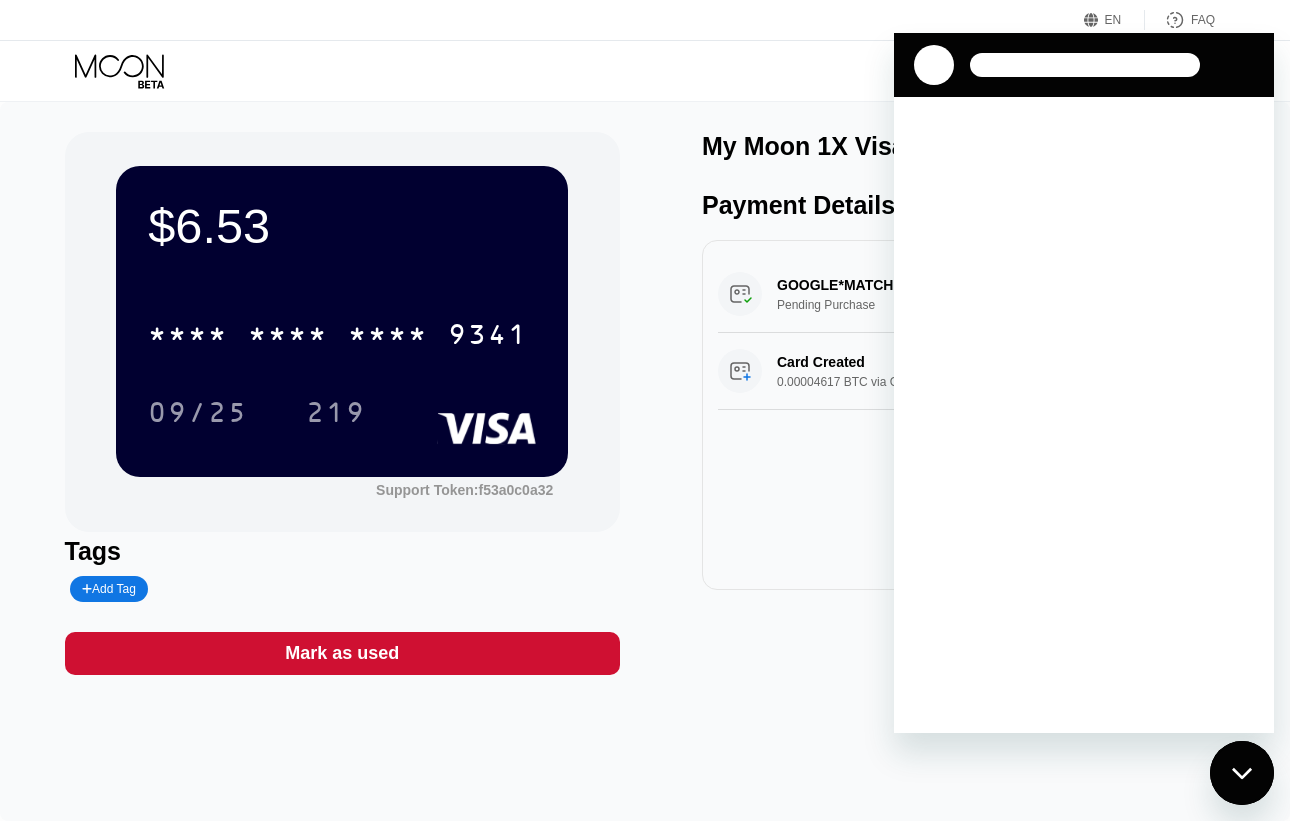 scroll, scrollTop: 0, scrollLeft: 0, axis: both 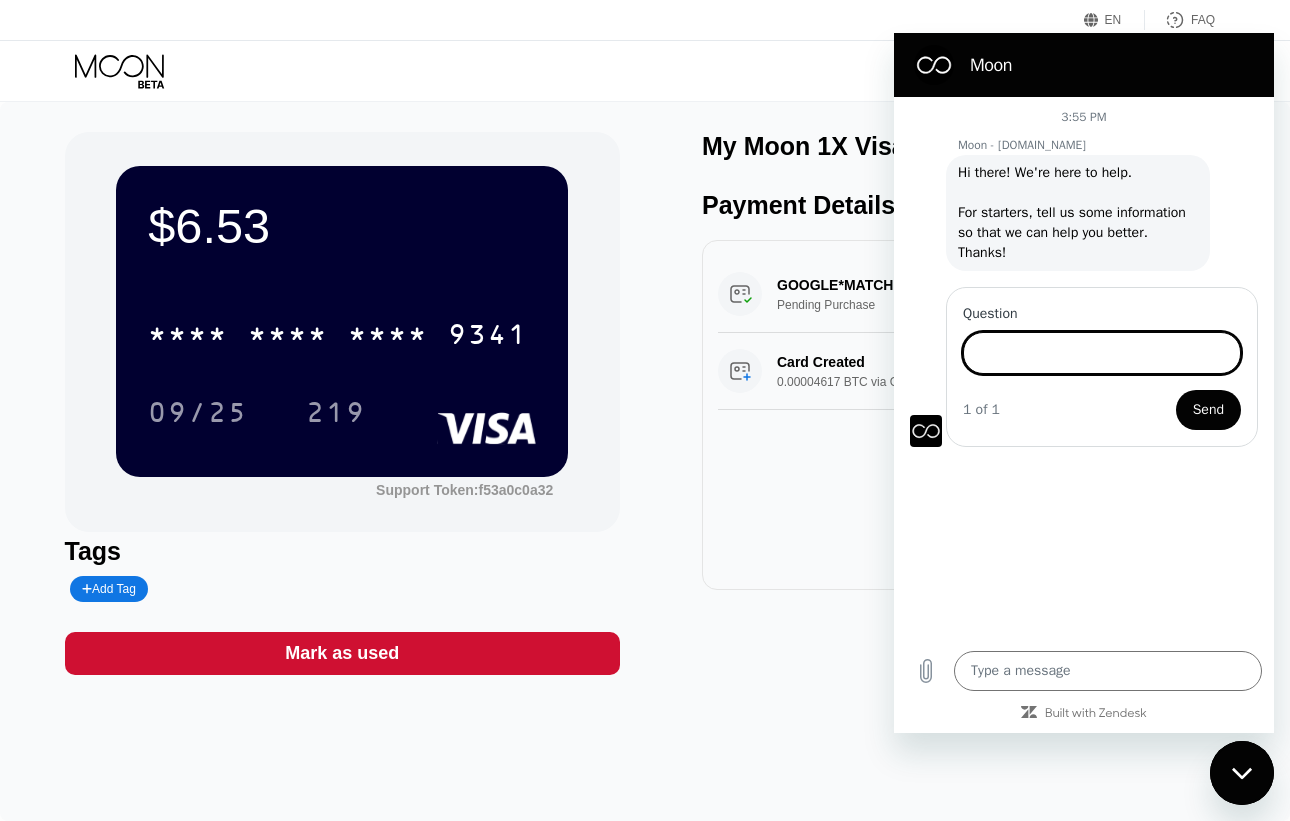 click on "Question" at bounding box center [1102, 353] 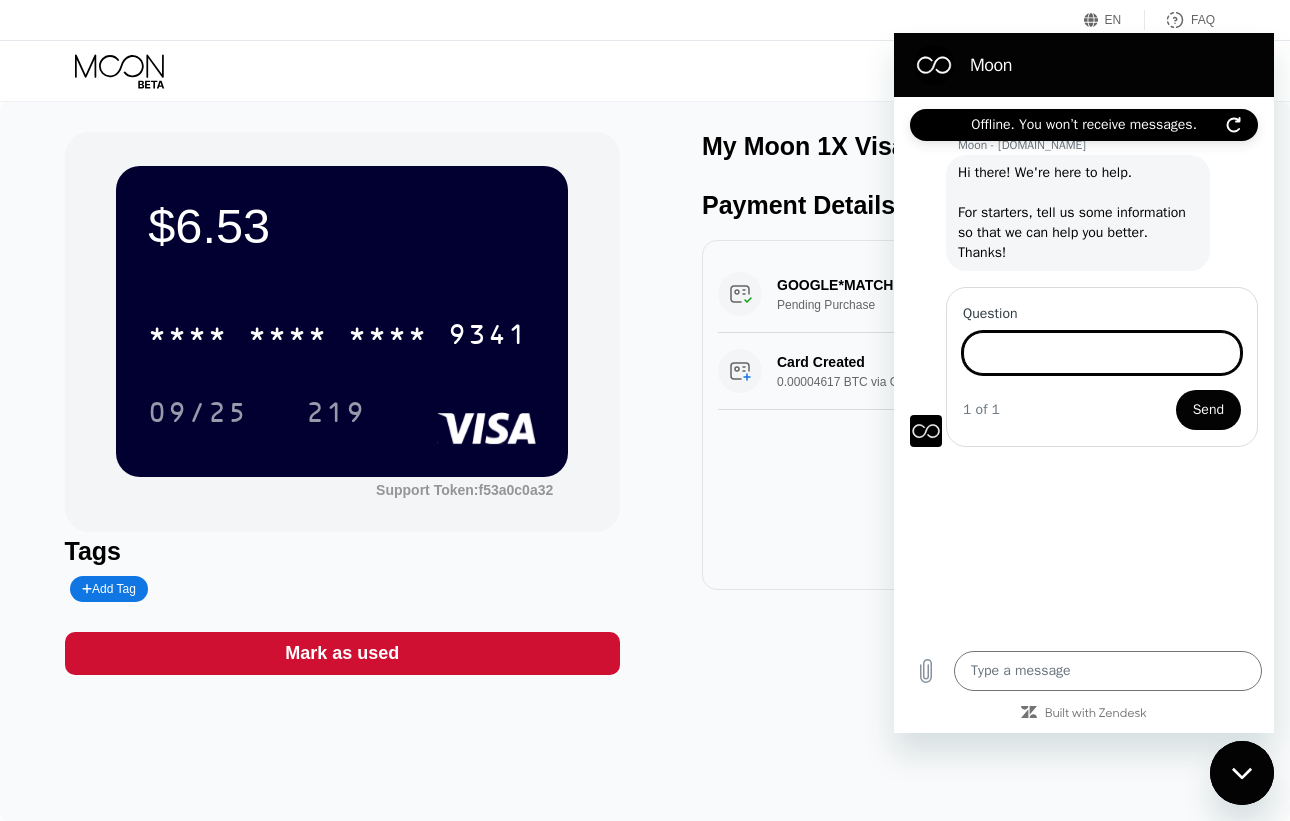 click on "EN Language English Save FAQ" at bounding box center [645, 20] 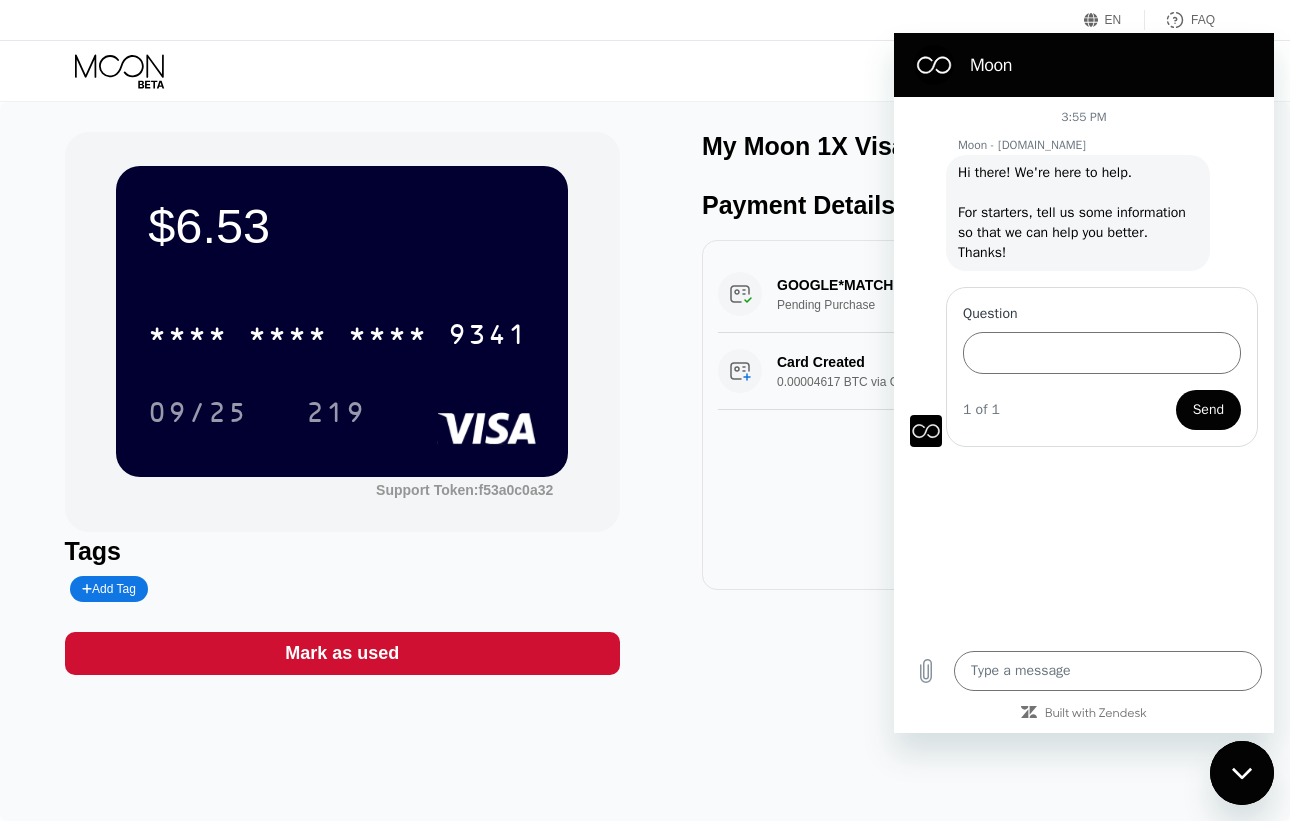 type on "x" 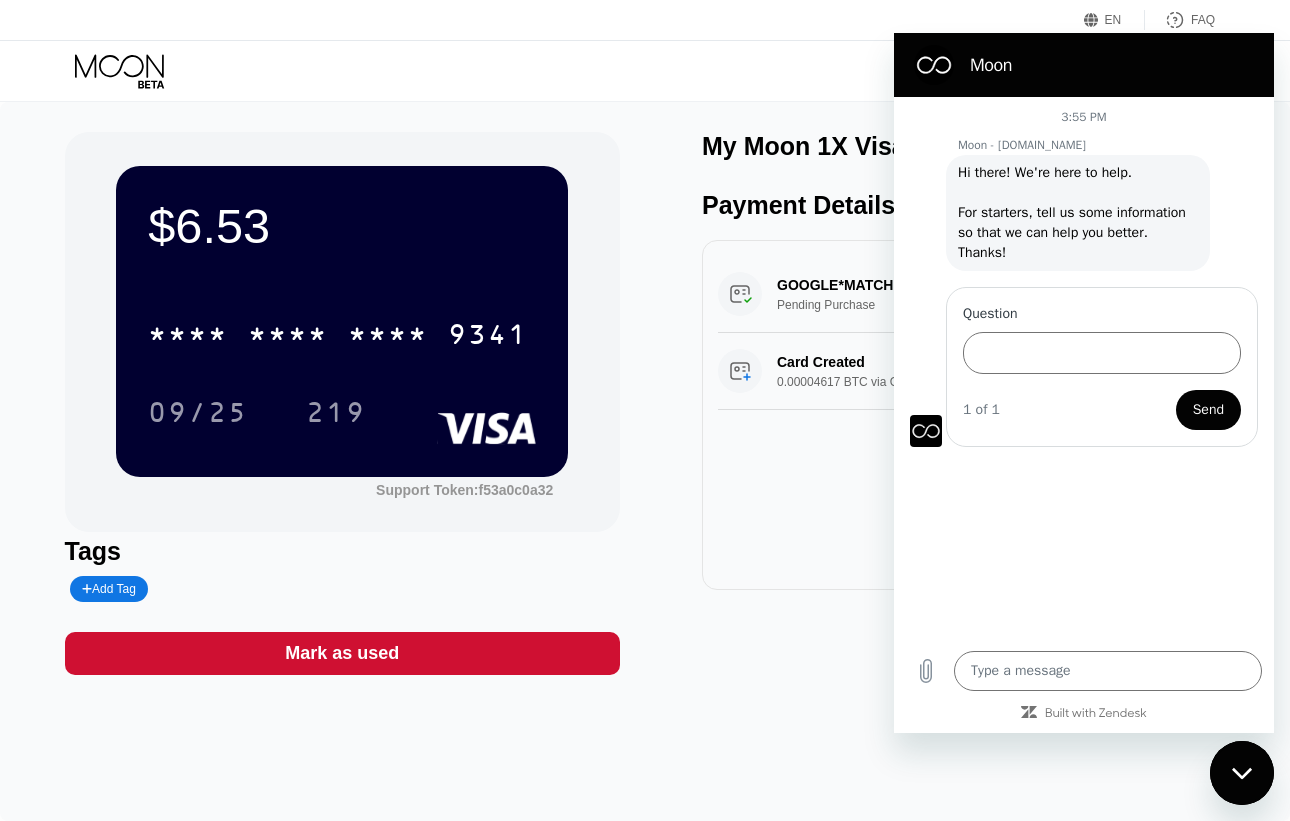 scroll, scrollTop: 0, scrollLeft: 0, axis: both 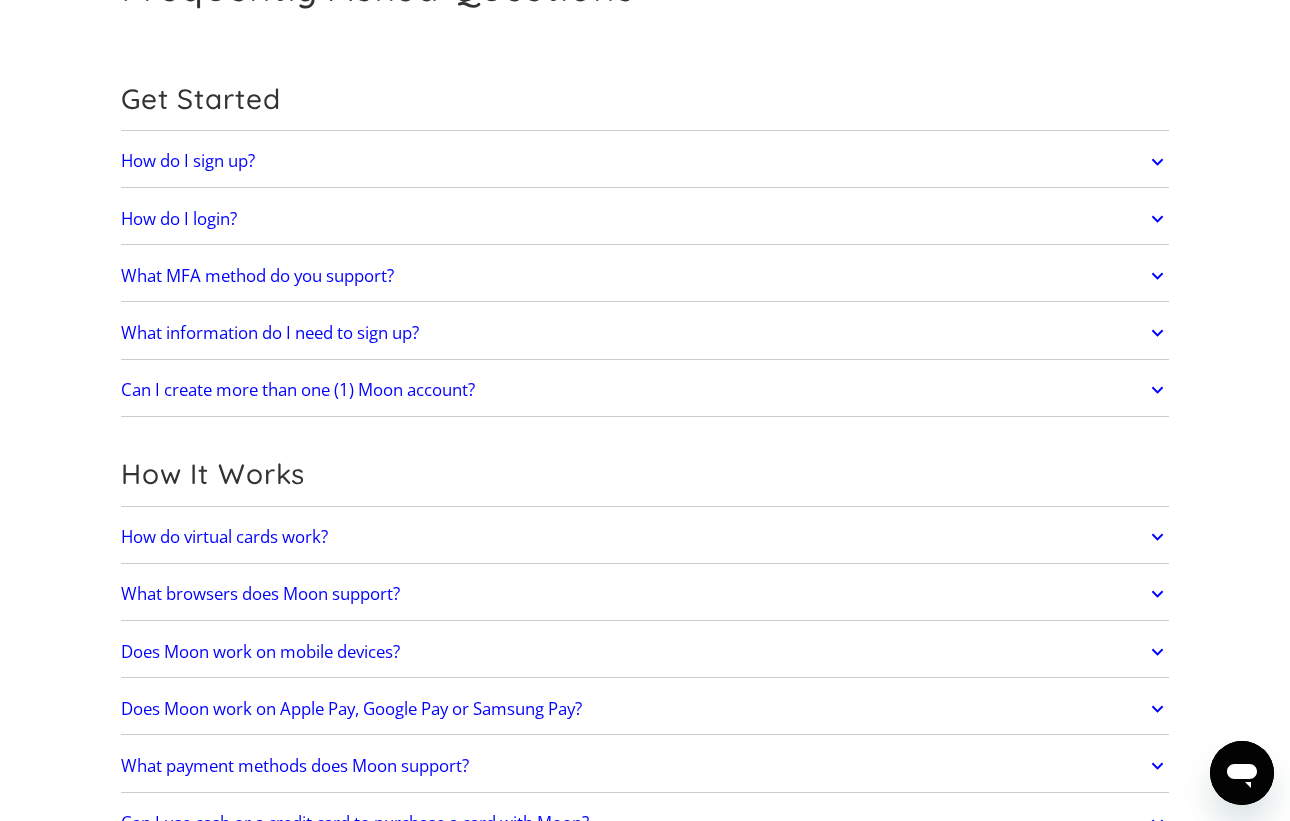 click on "How do virtual cards work?" at bounding box center [645, 537] 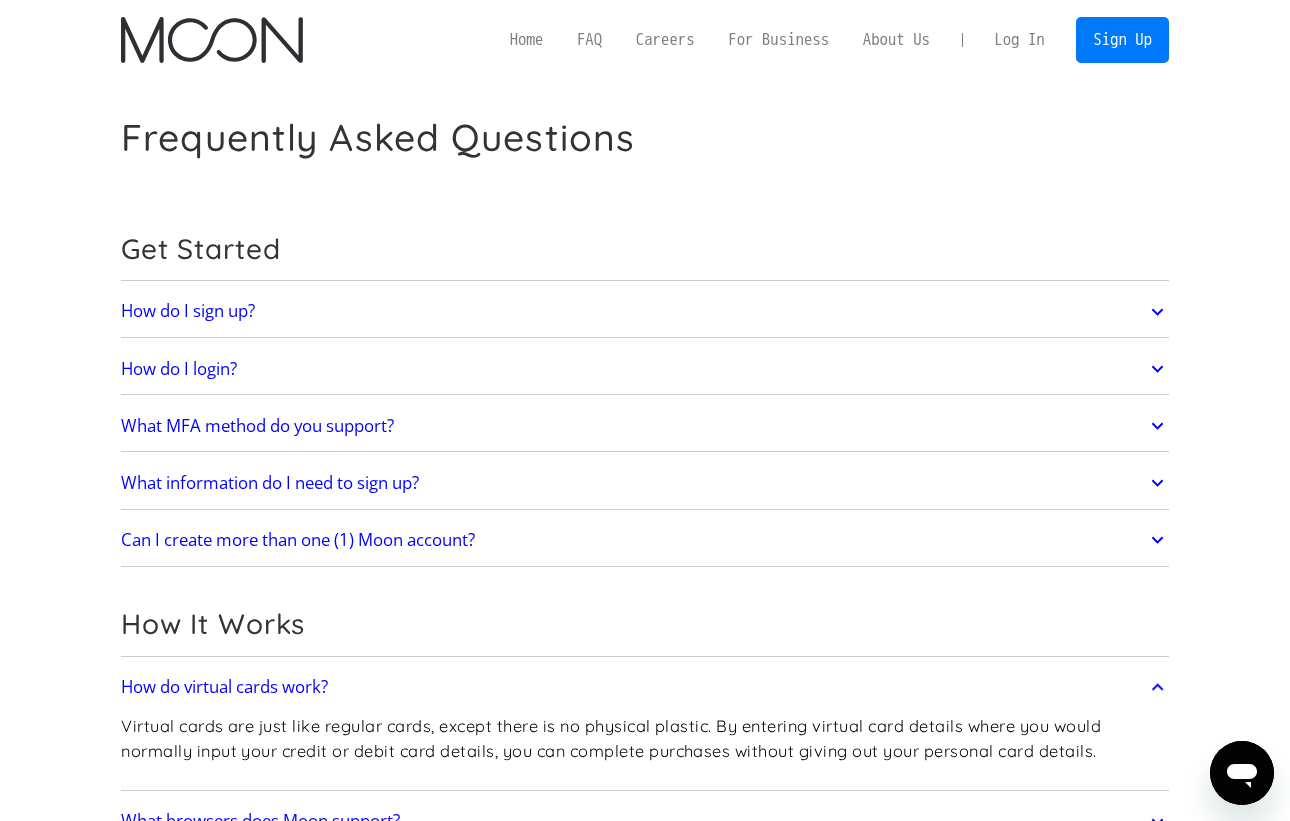 scroll, scrollTop: 0, scrollLeft: 0, axis: both 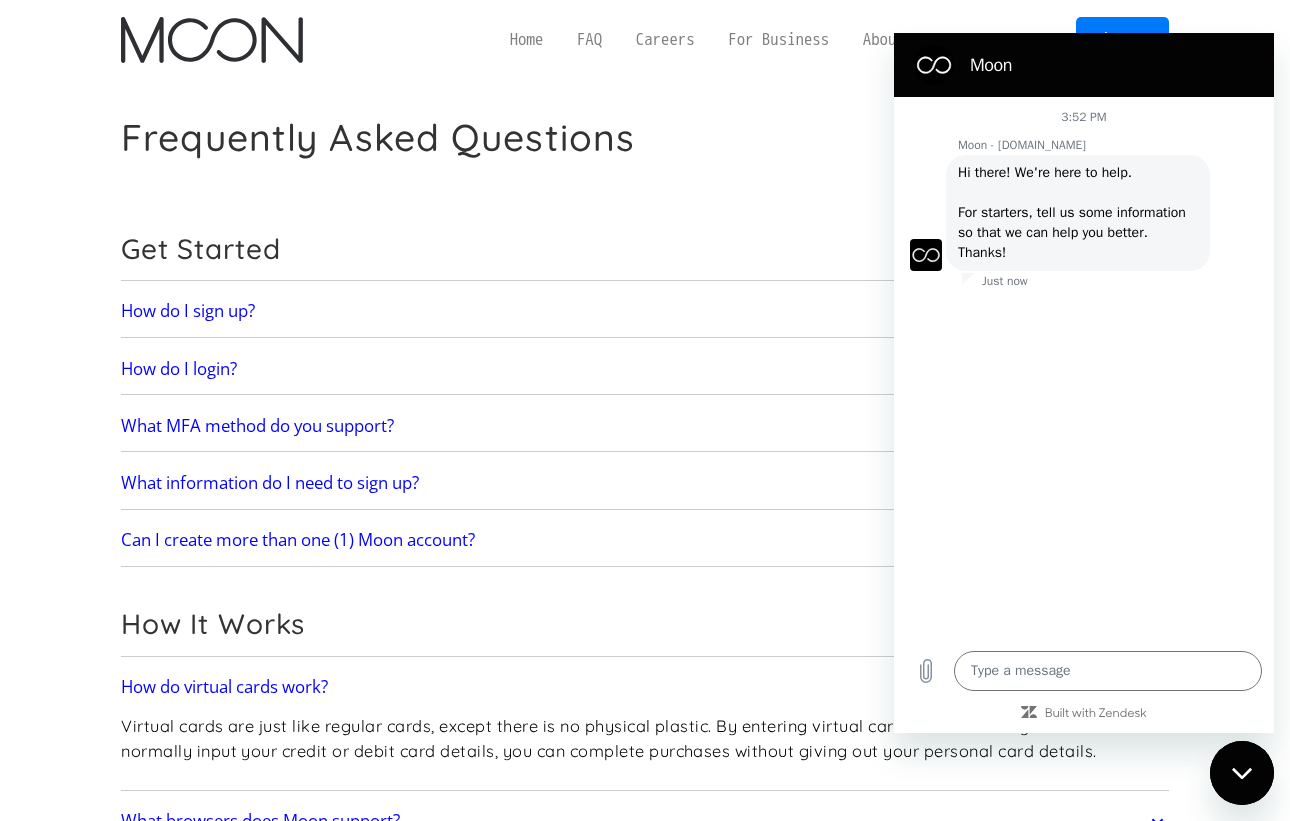 type on "x" 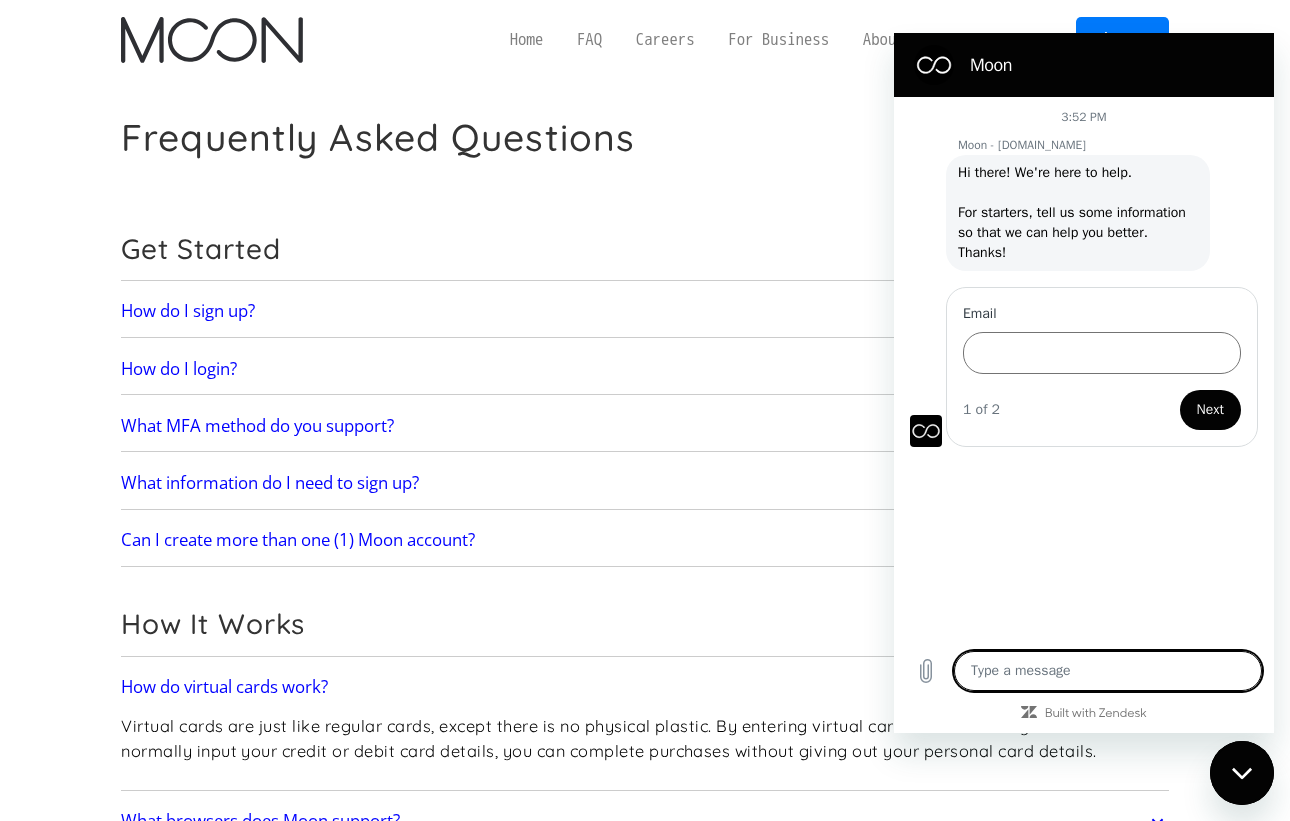 click at bounding box center [1108, 671] 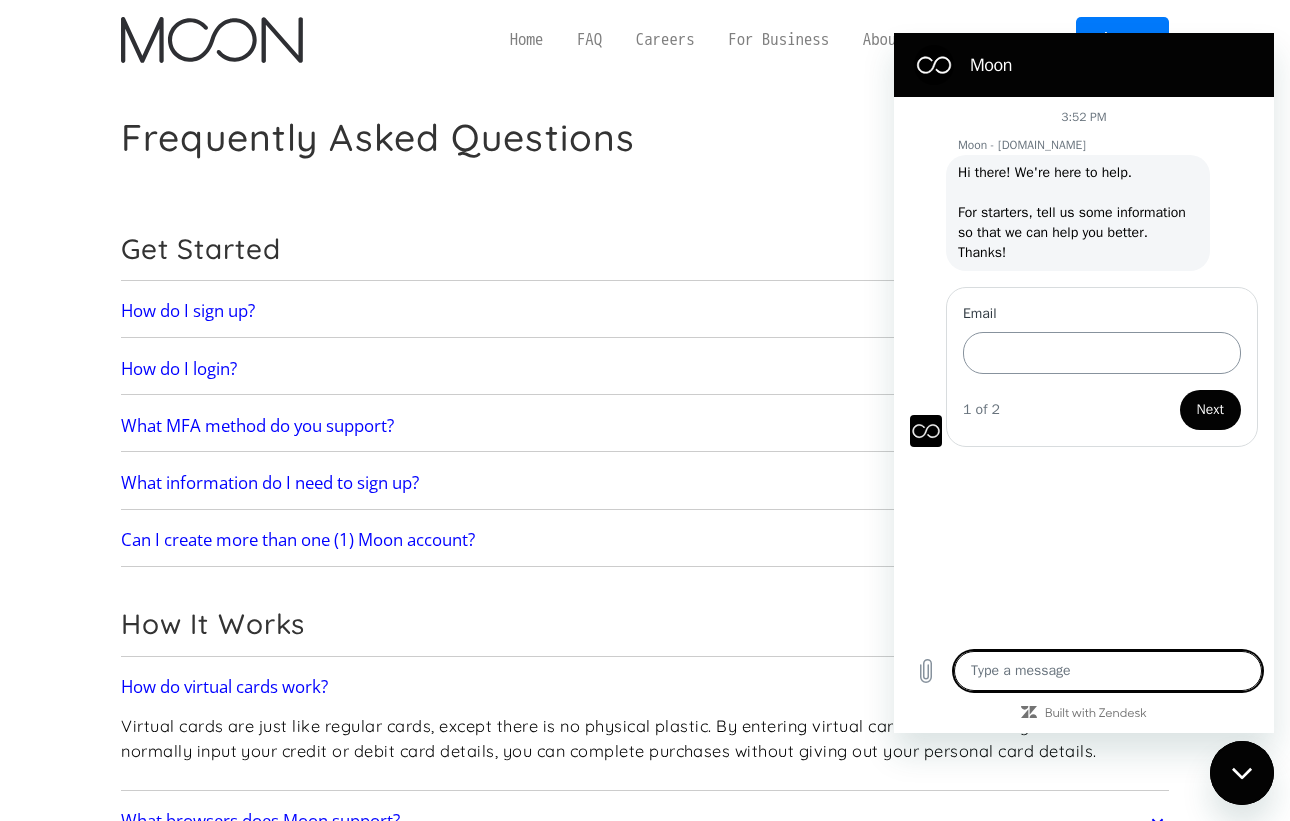 click on "Email" at bounding box center (1102, 353) 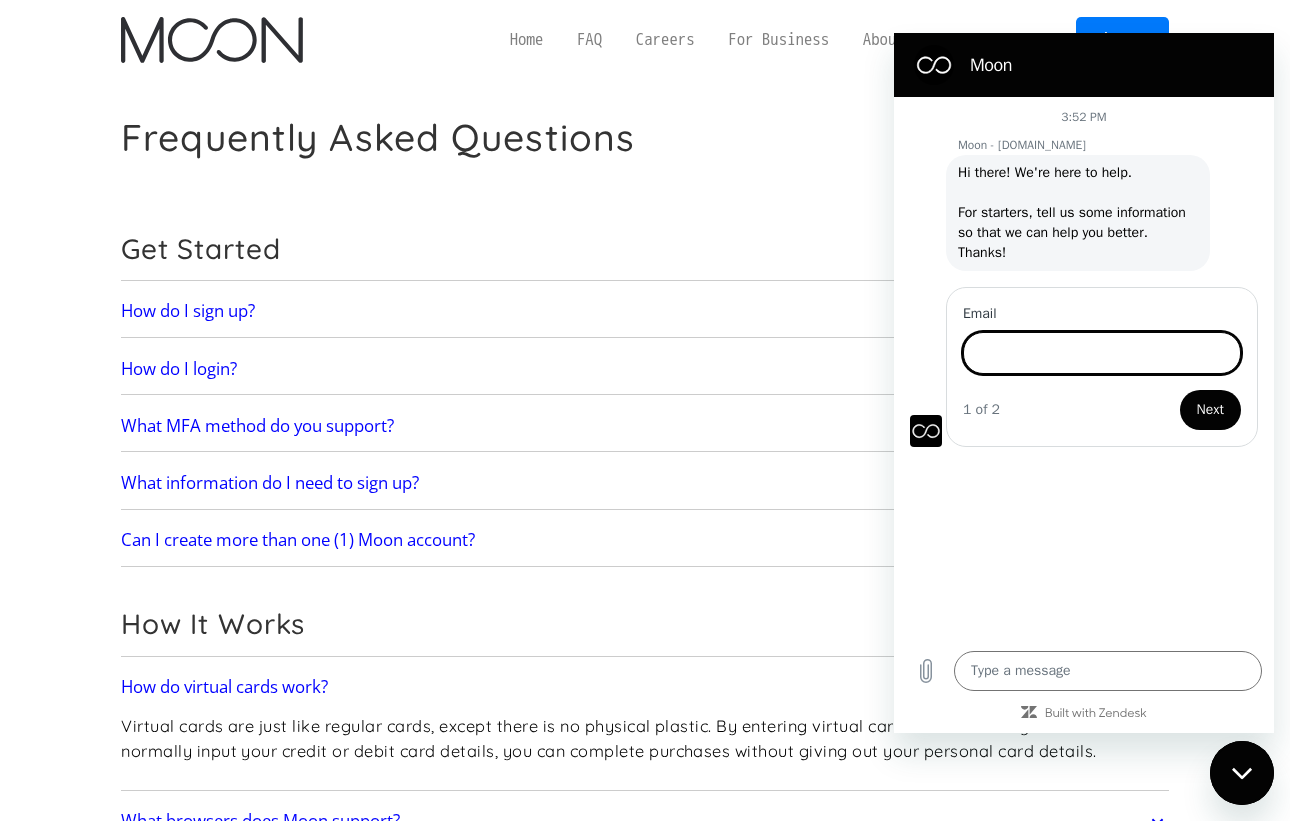 click on "Email" at bounding box center [1102, 353] 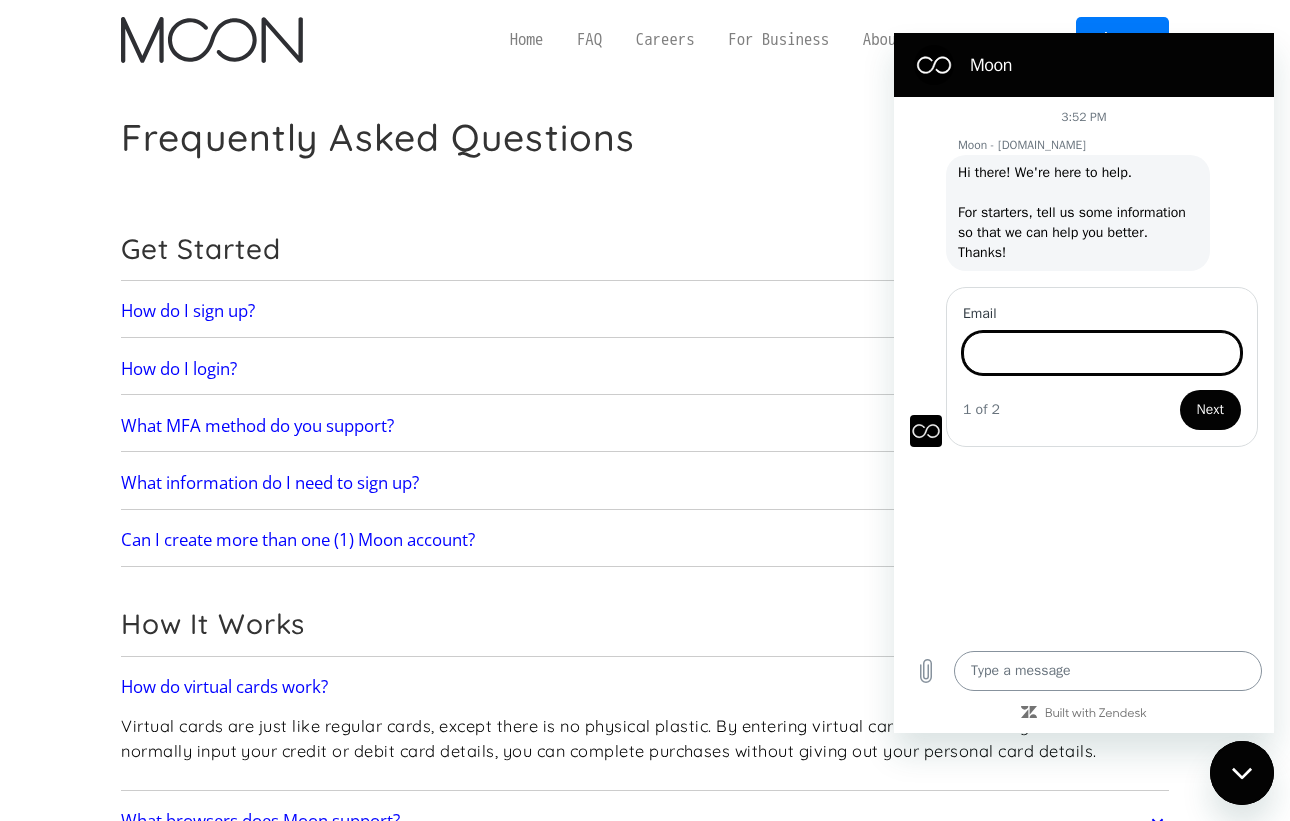 click at bounding box center (1108, 671) 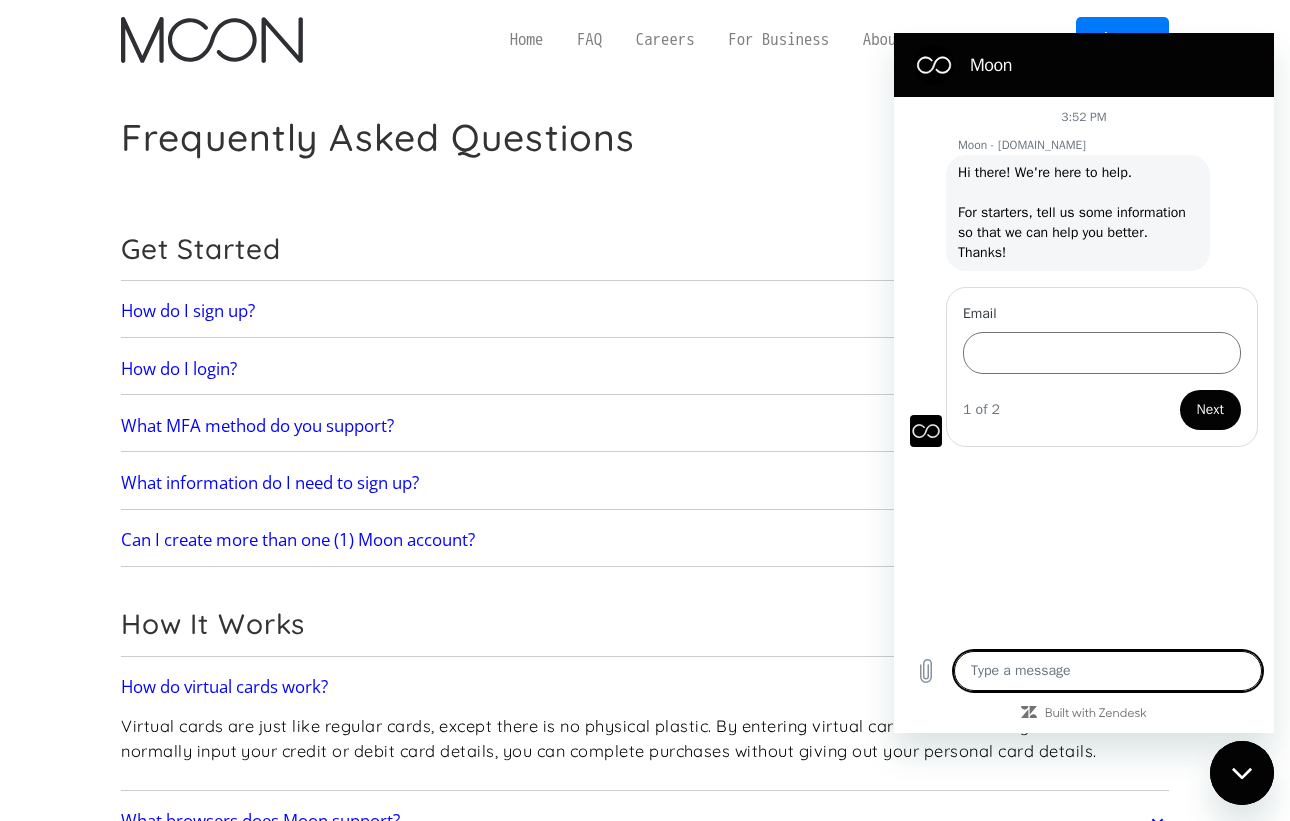 type on "h" 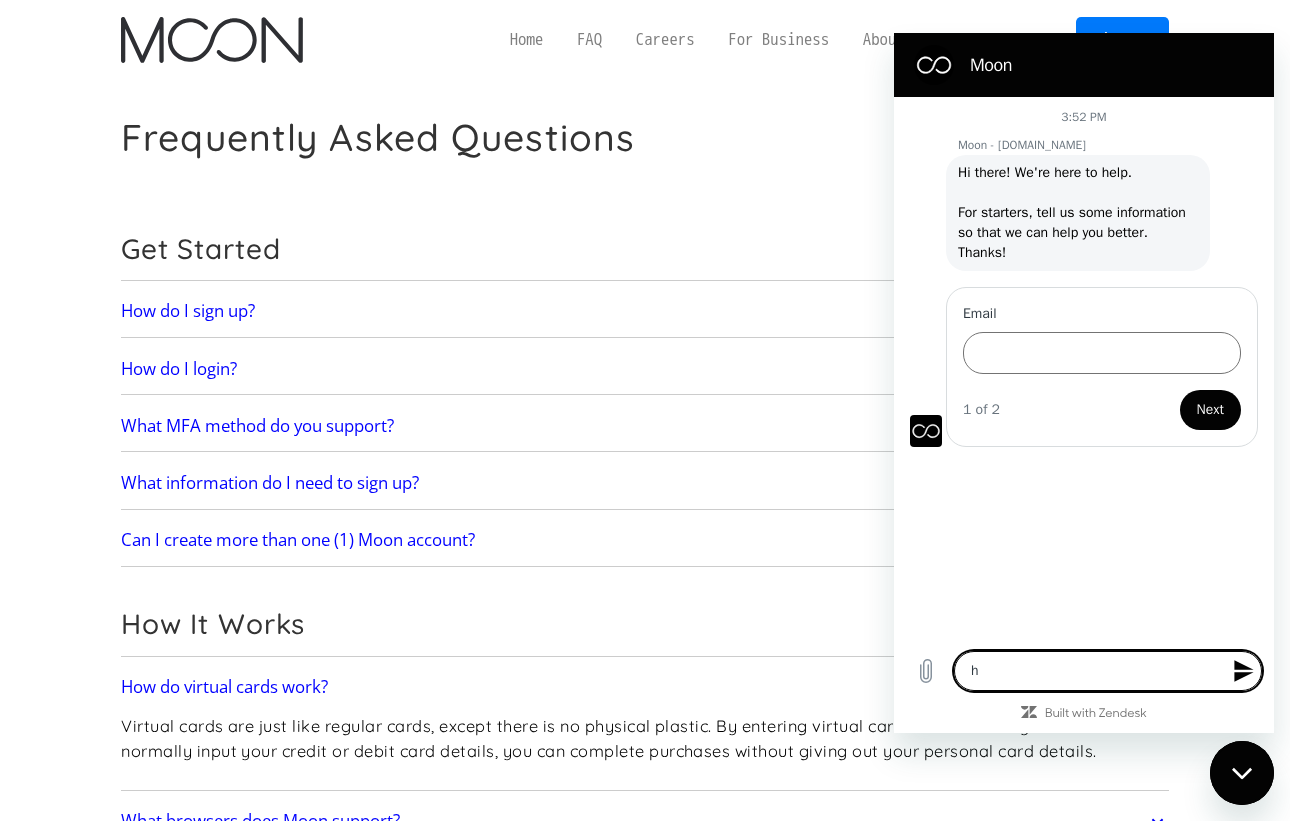 type on "hi" 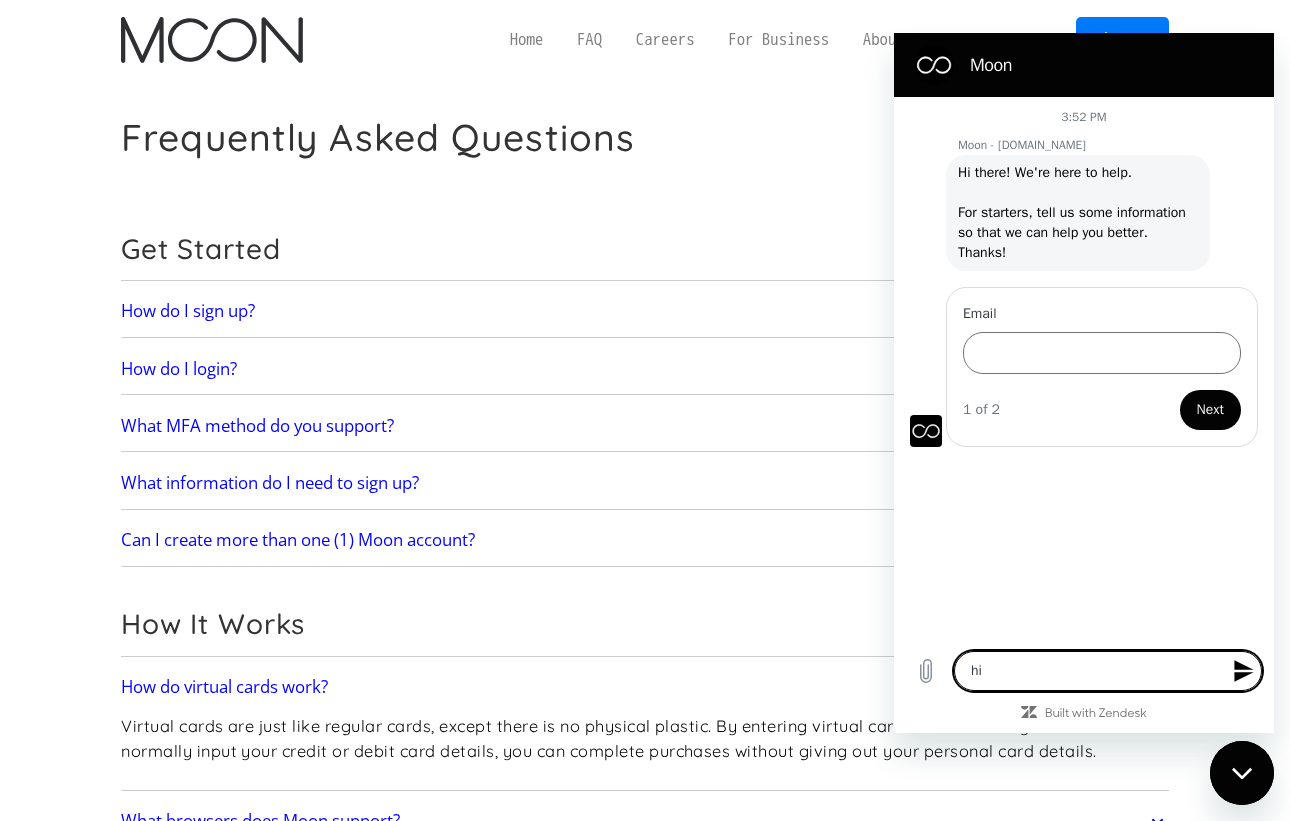 type 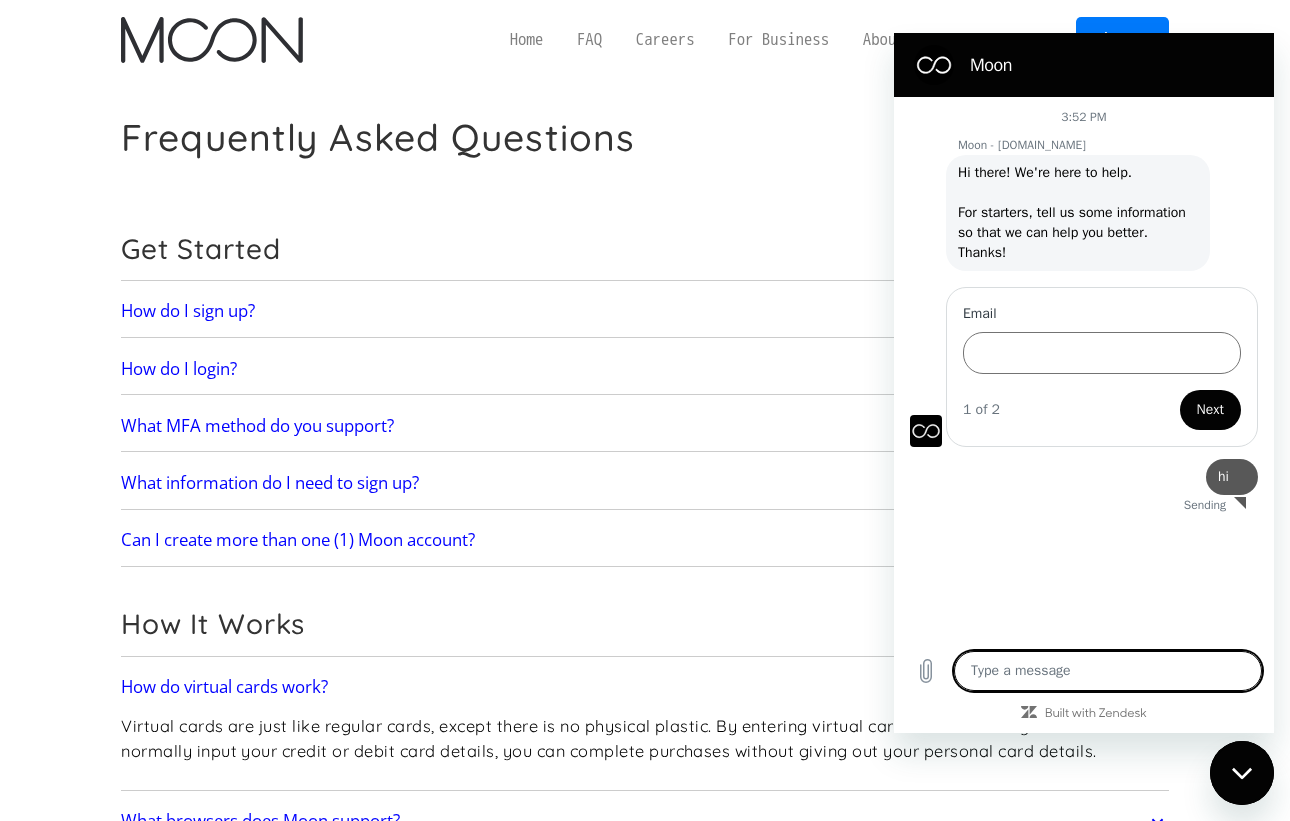 type on "x" 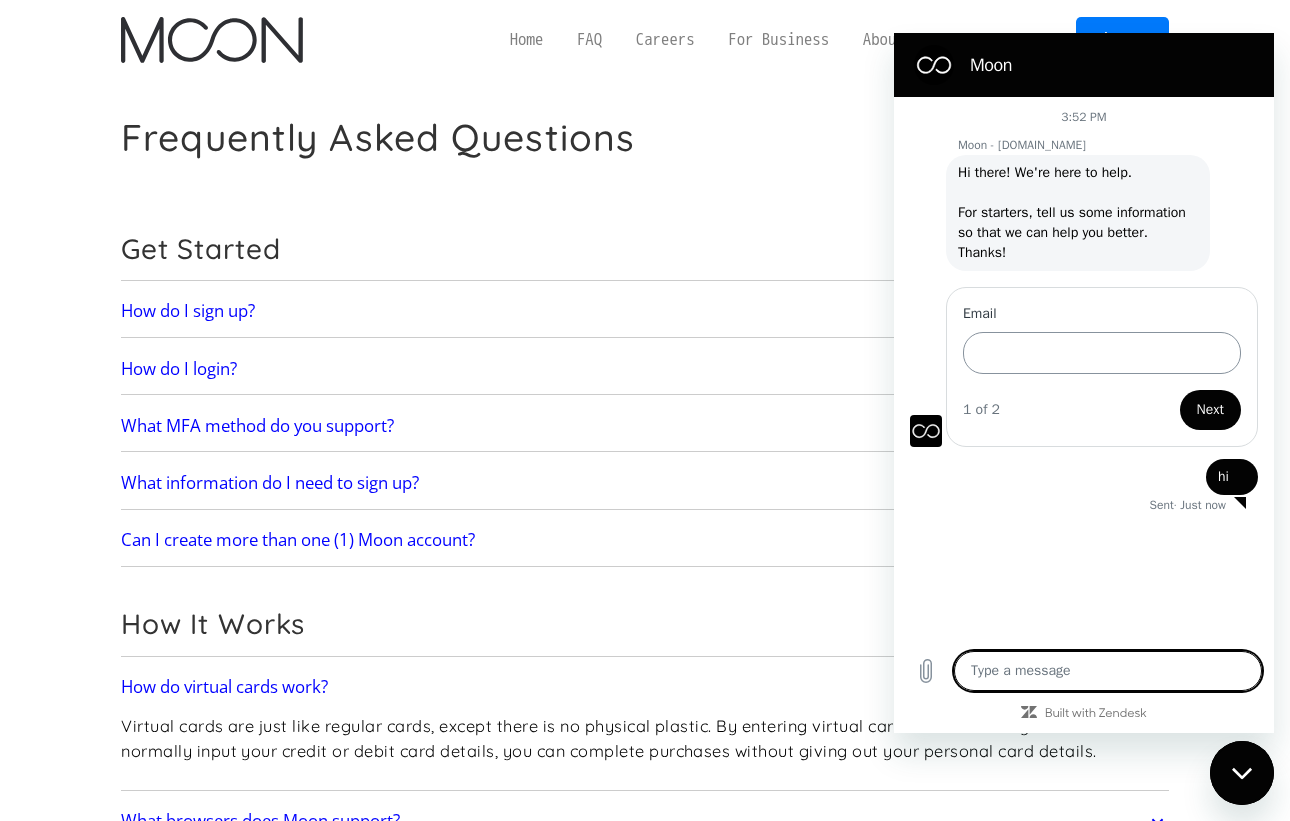 click on "Email" at bounding box center [1102, 353] 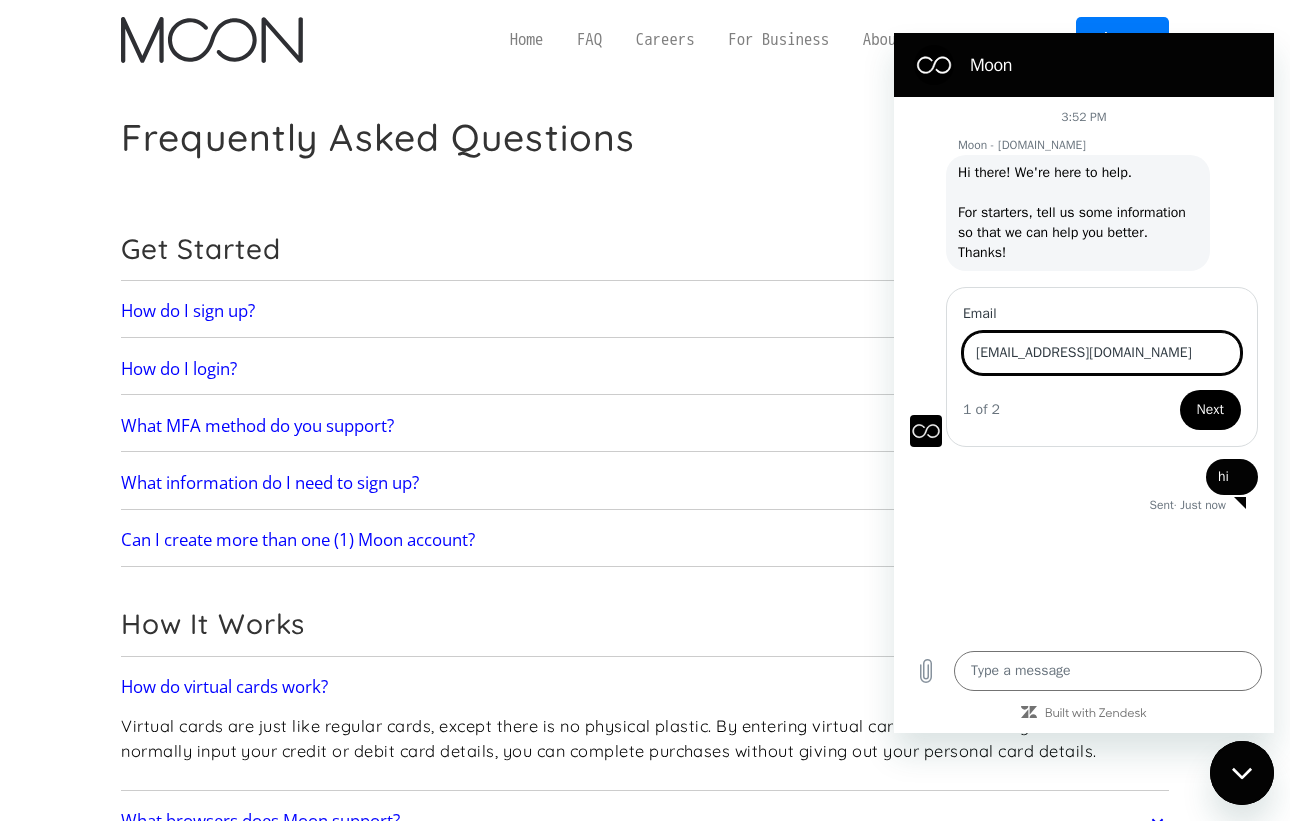 type on "[EMAIL_ADDRESS][DOMAIN_NAME]" 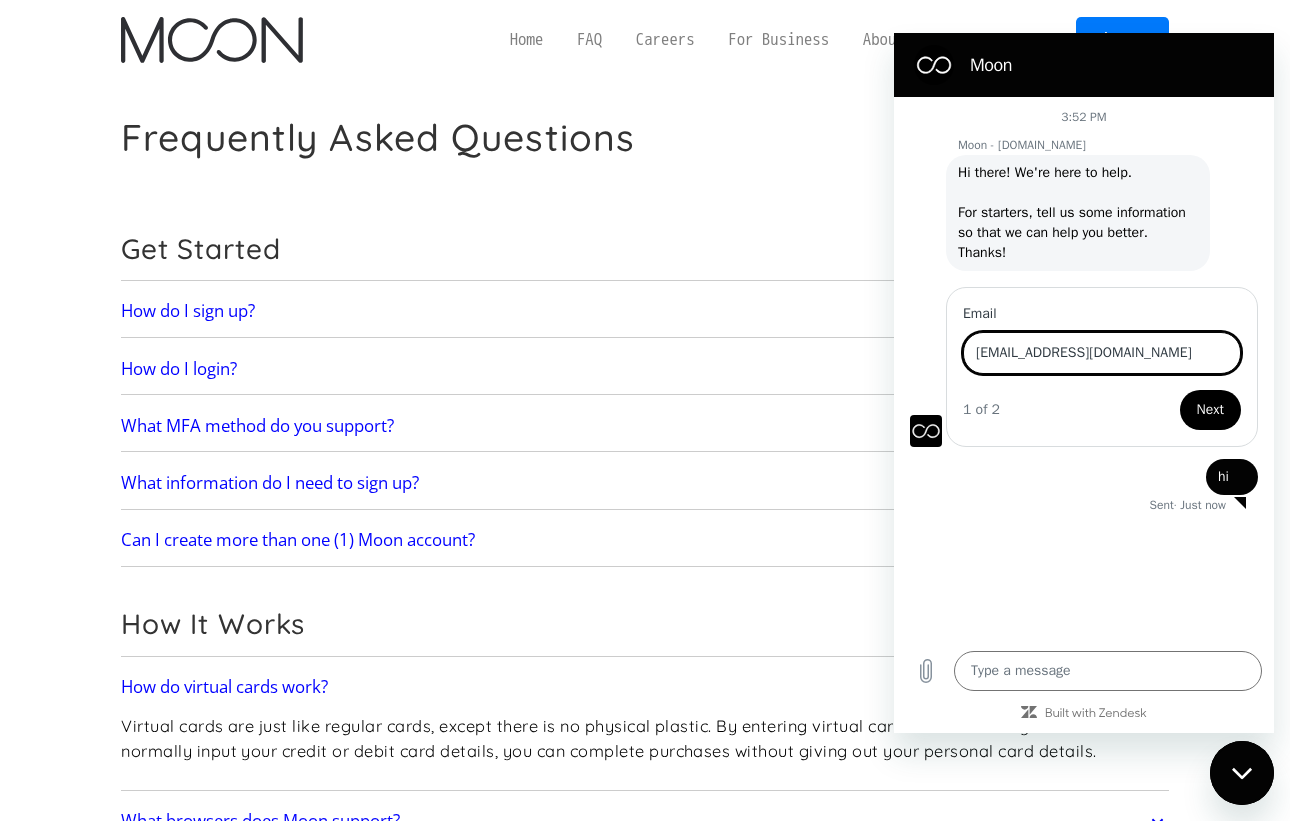 type on "x" 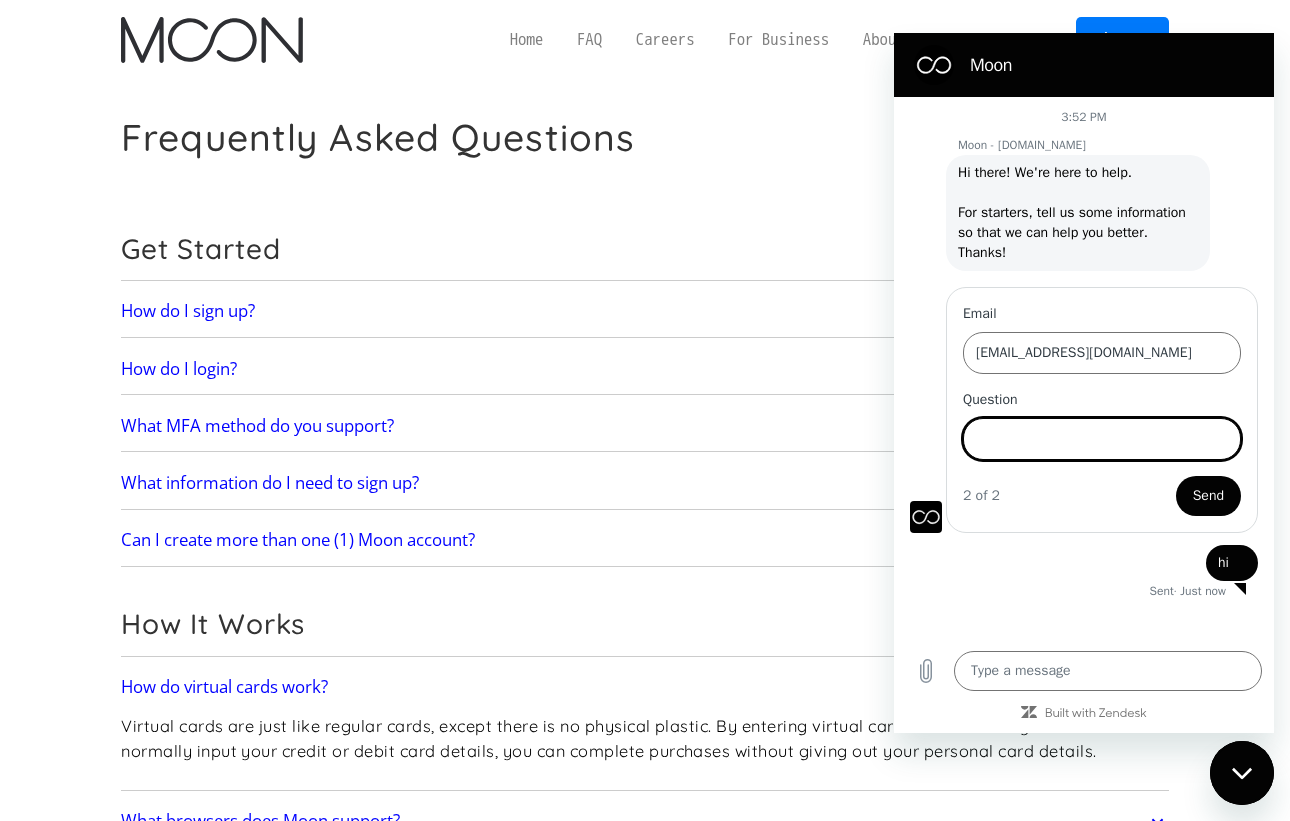 click on "Question" at bounding box center [1102, 439] 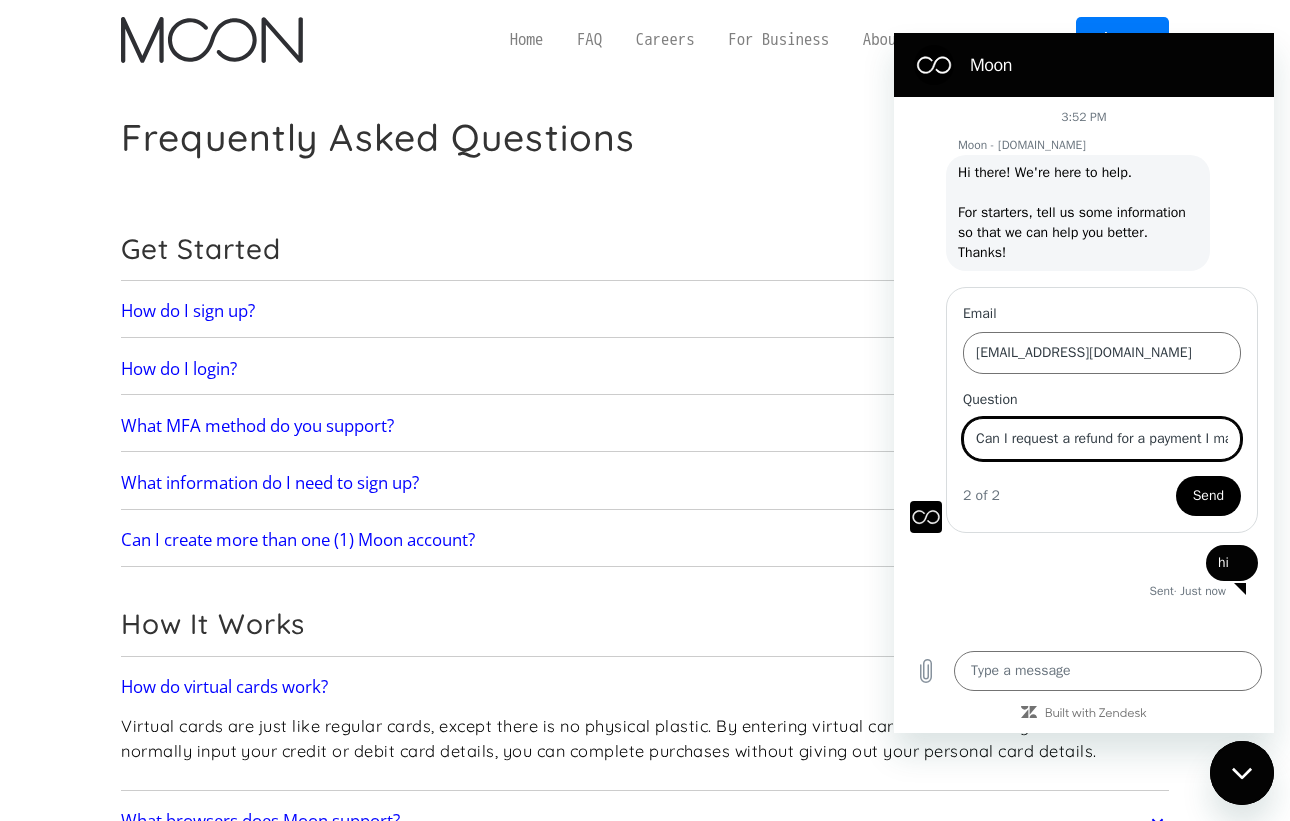 type on "Can I request a refund for a payment I made?" 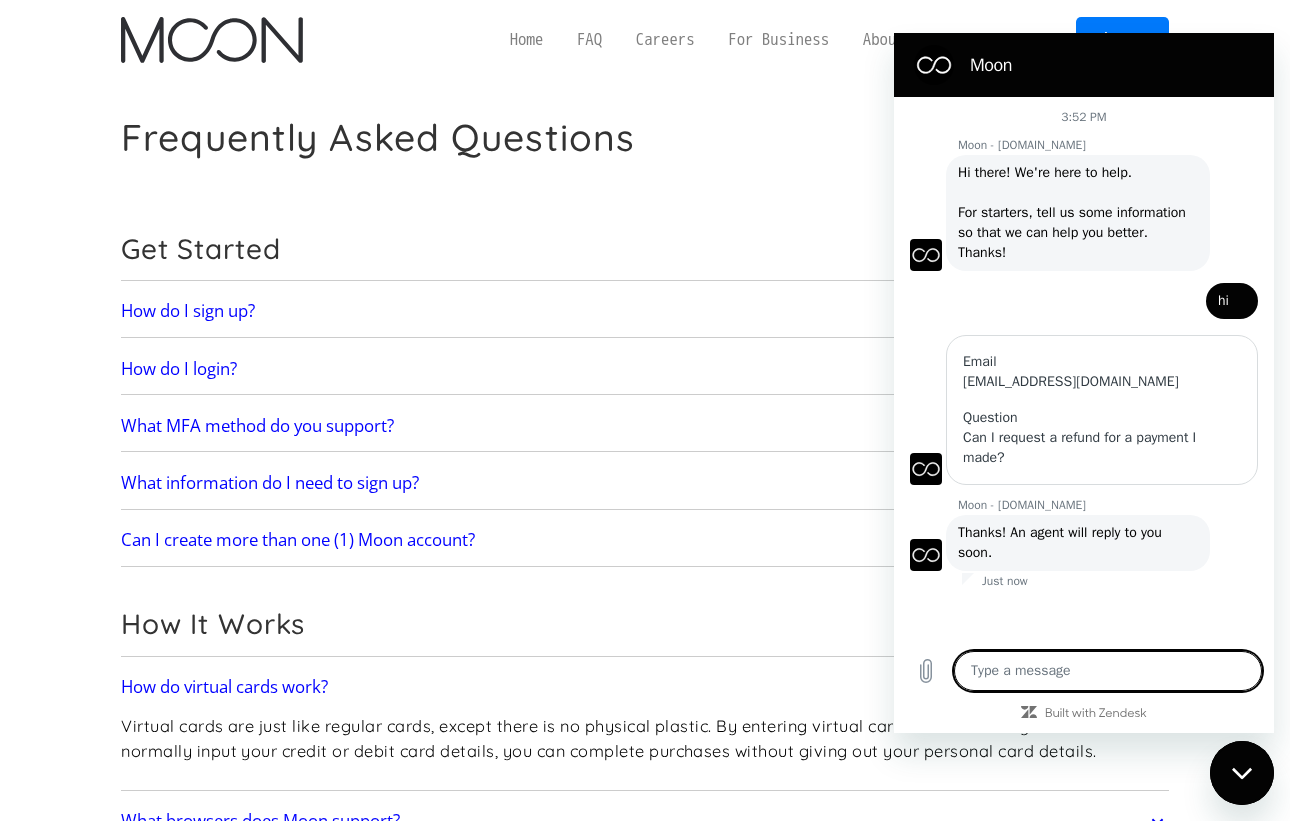 click at bounding box center (1108, 671) 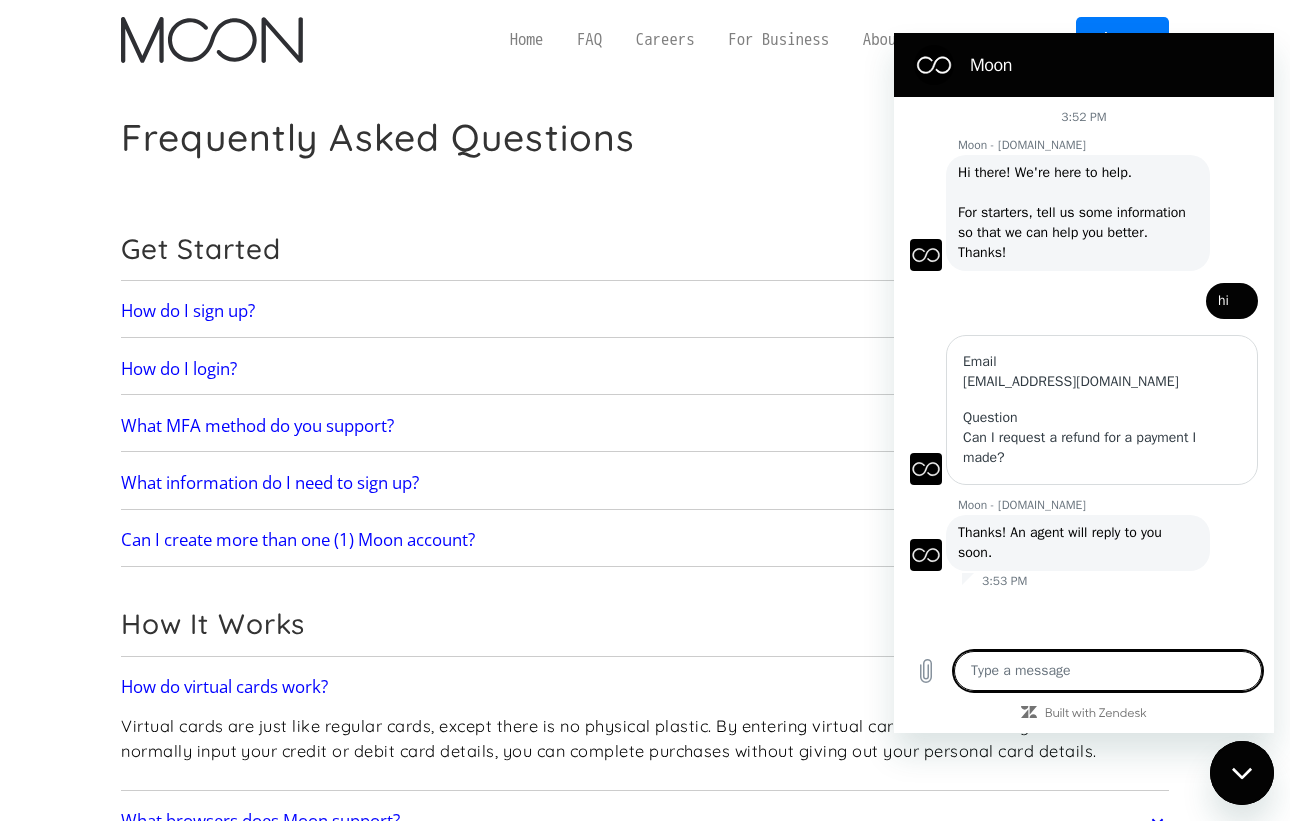 type on "x" 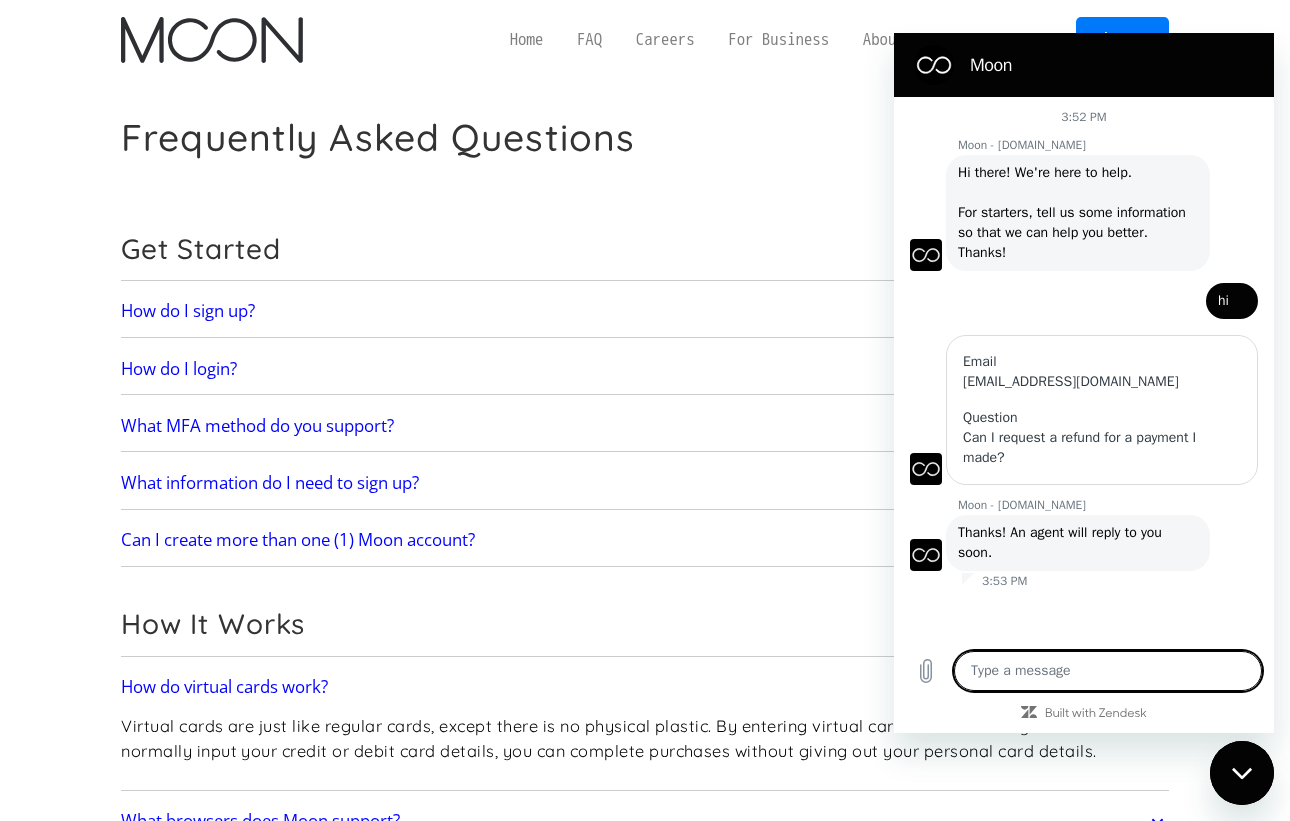 type on "H" 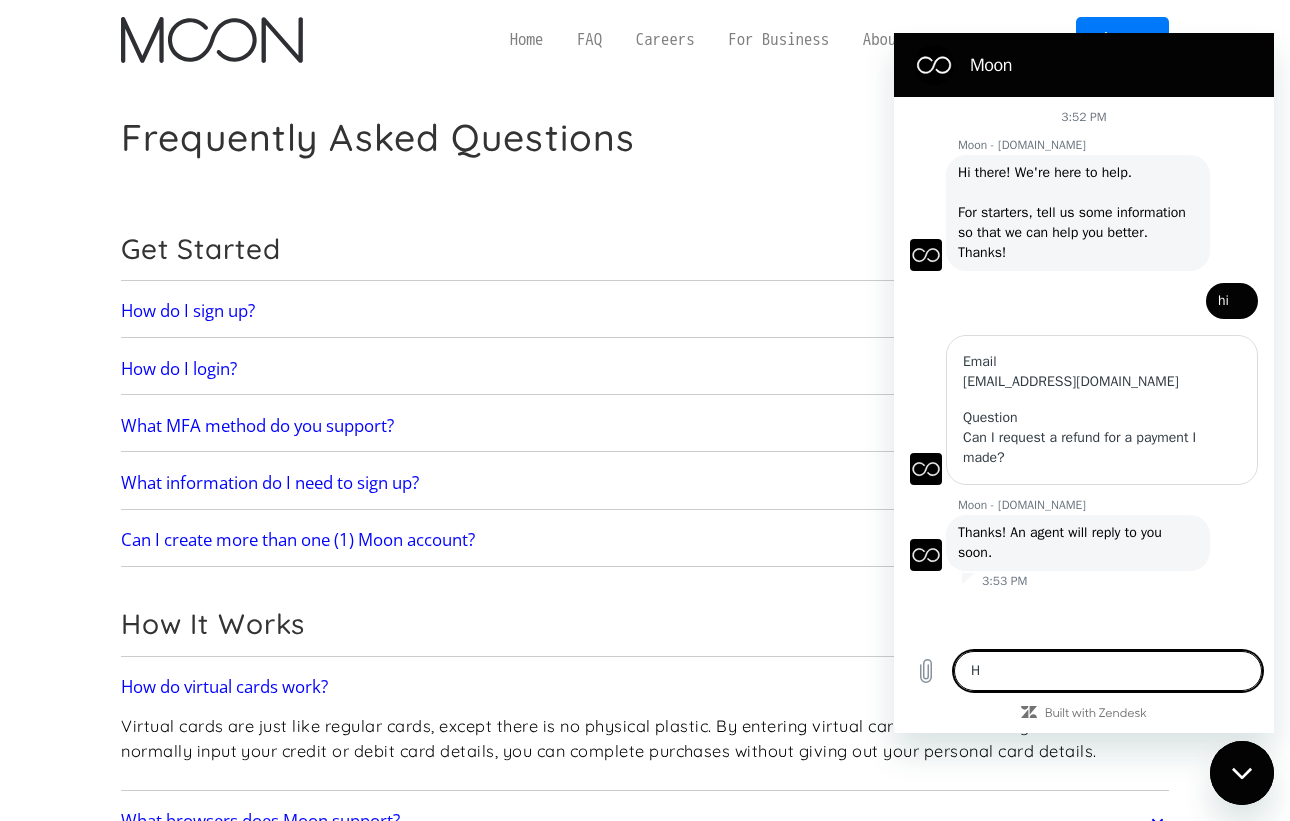 type on "Hi" 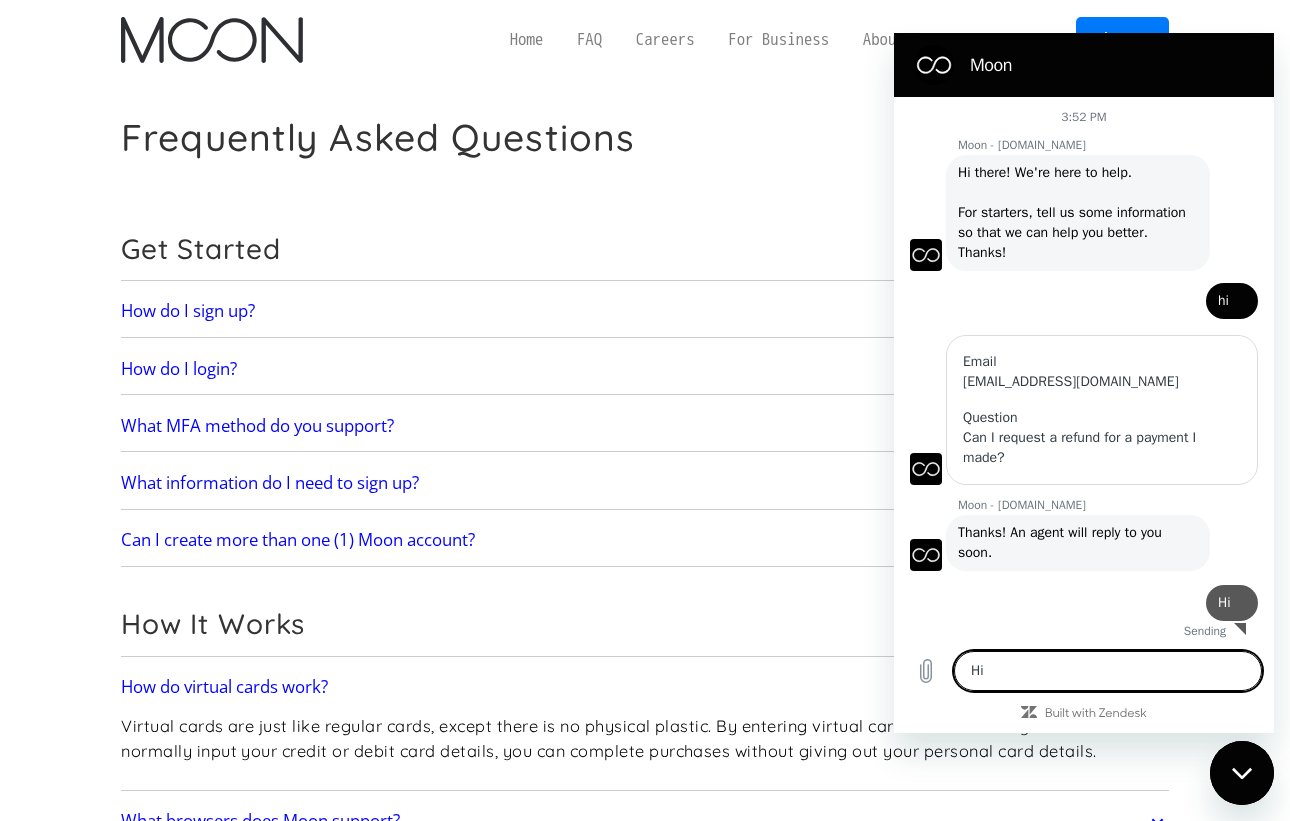 type 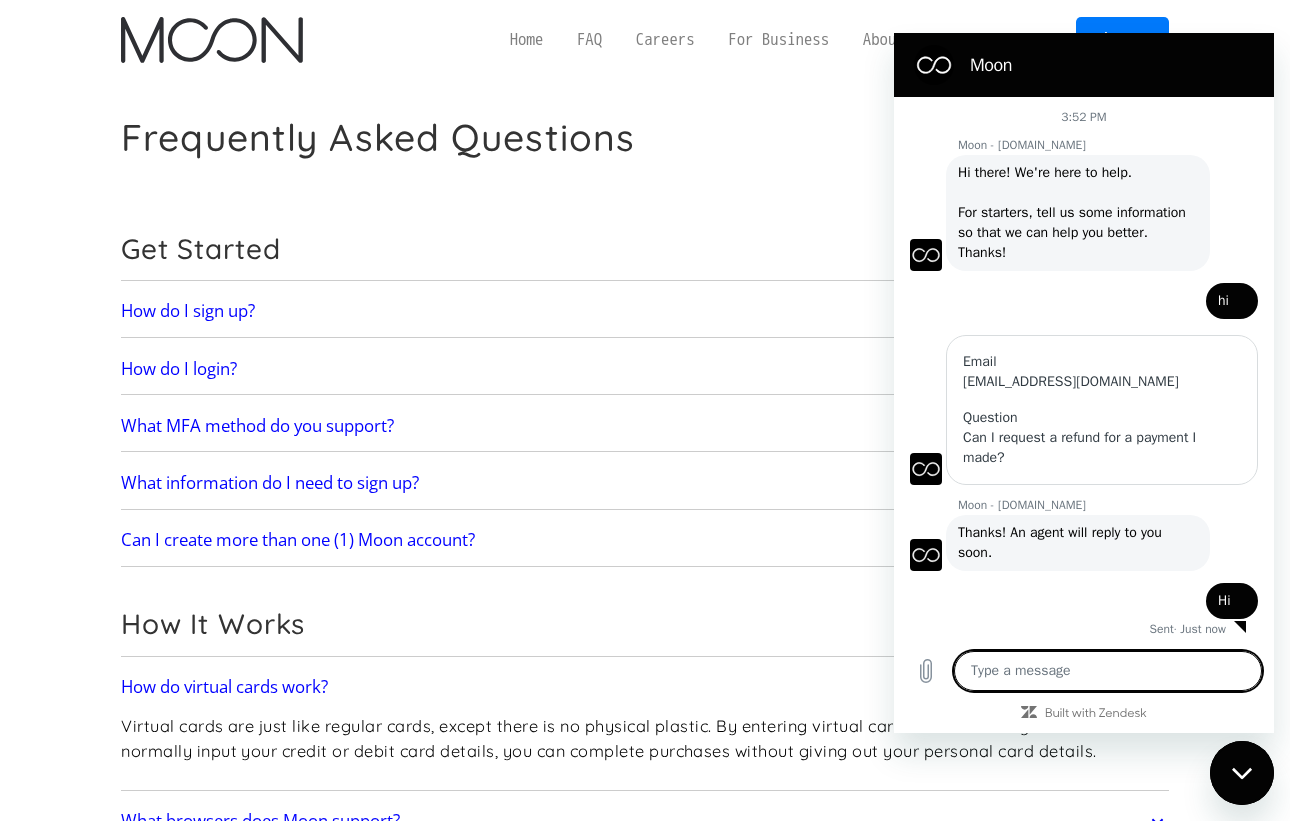 scroll, scrollTop: 3, scrollLeft: 0, axis: vertical 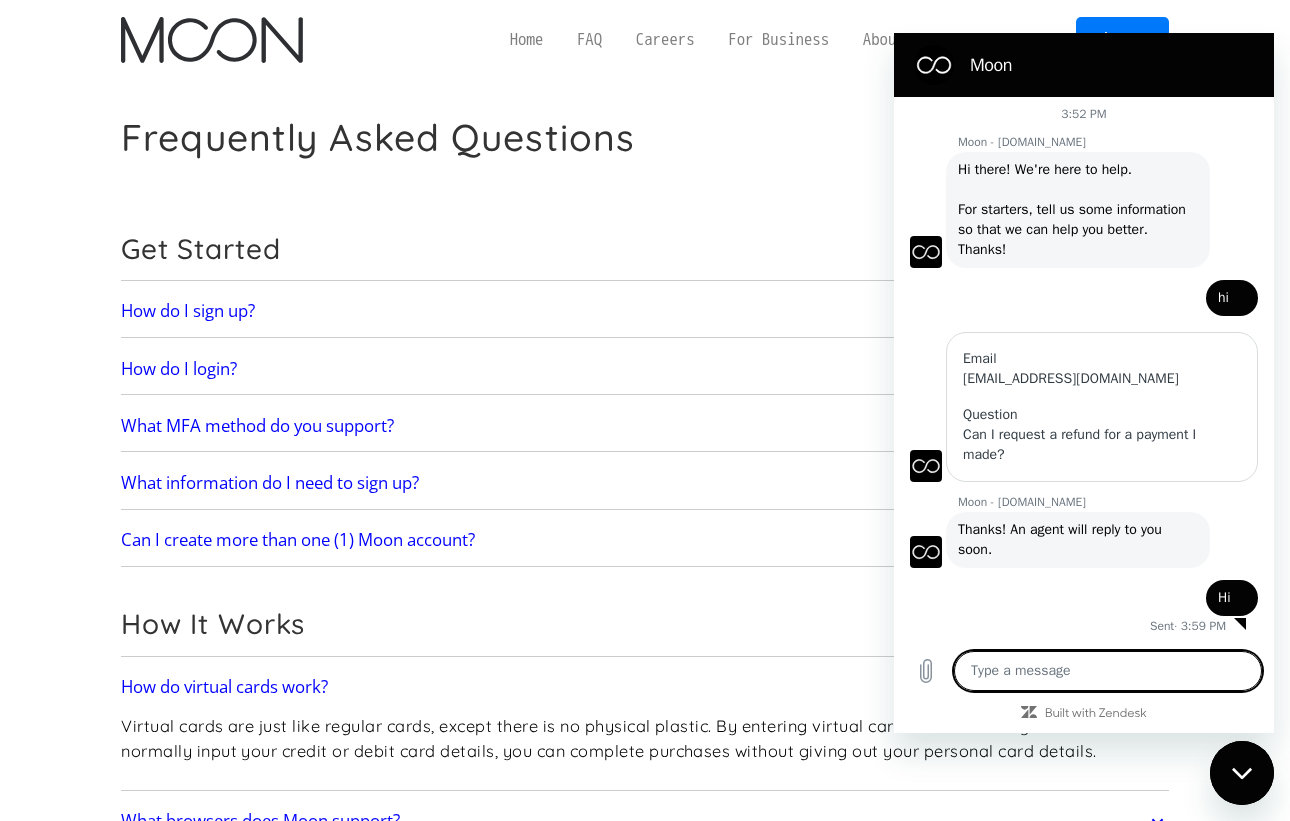 type on "x" 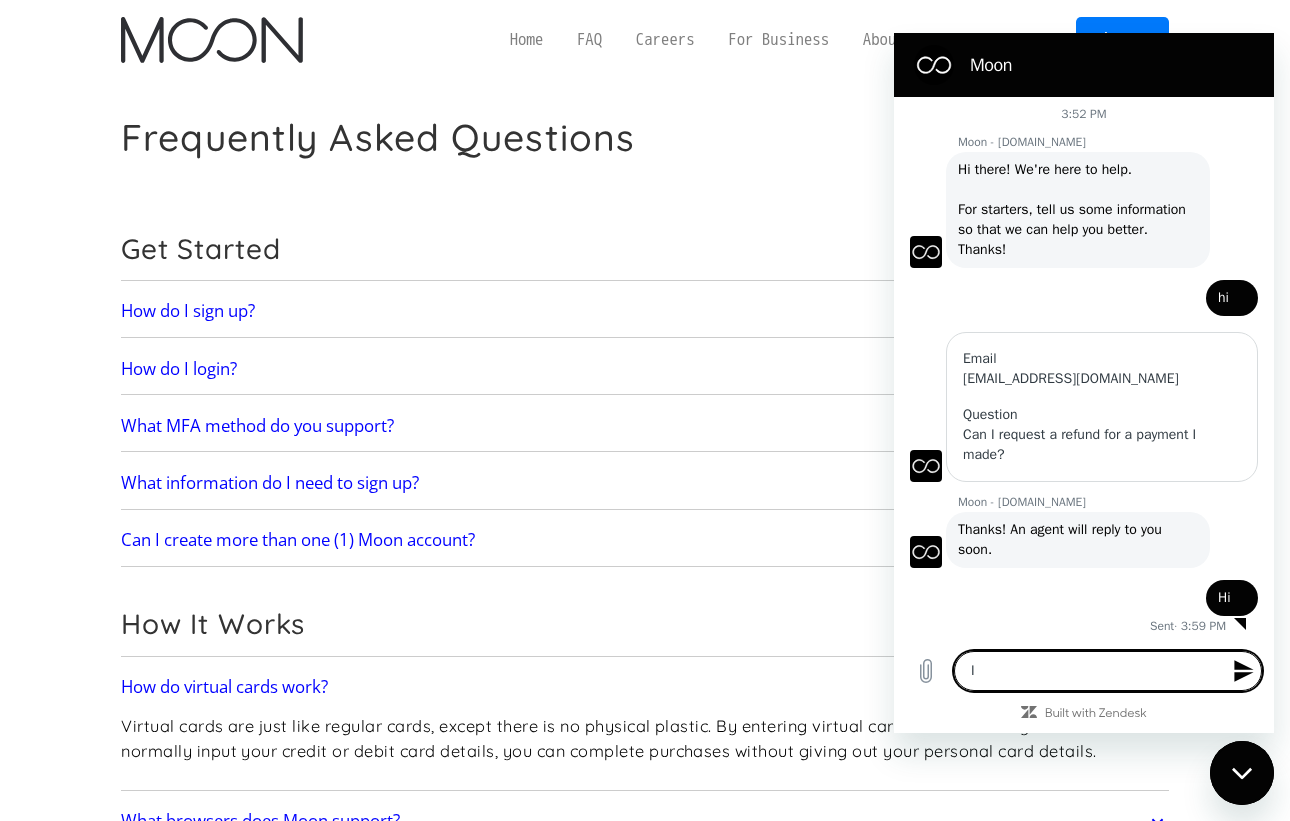 type on "I" 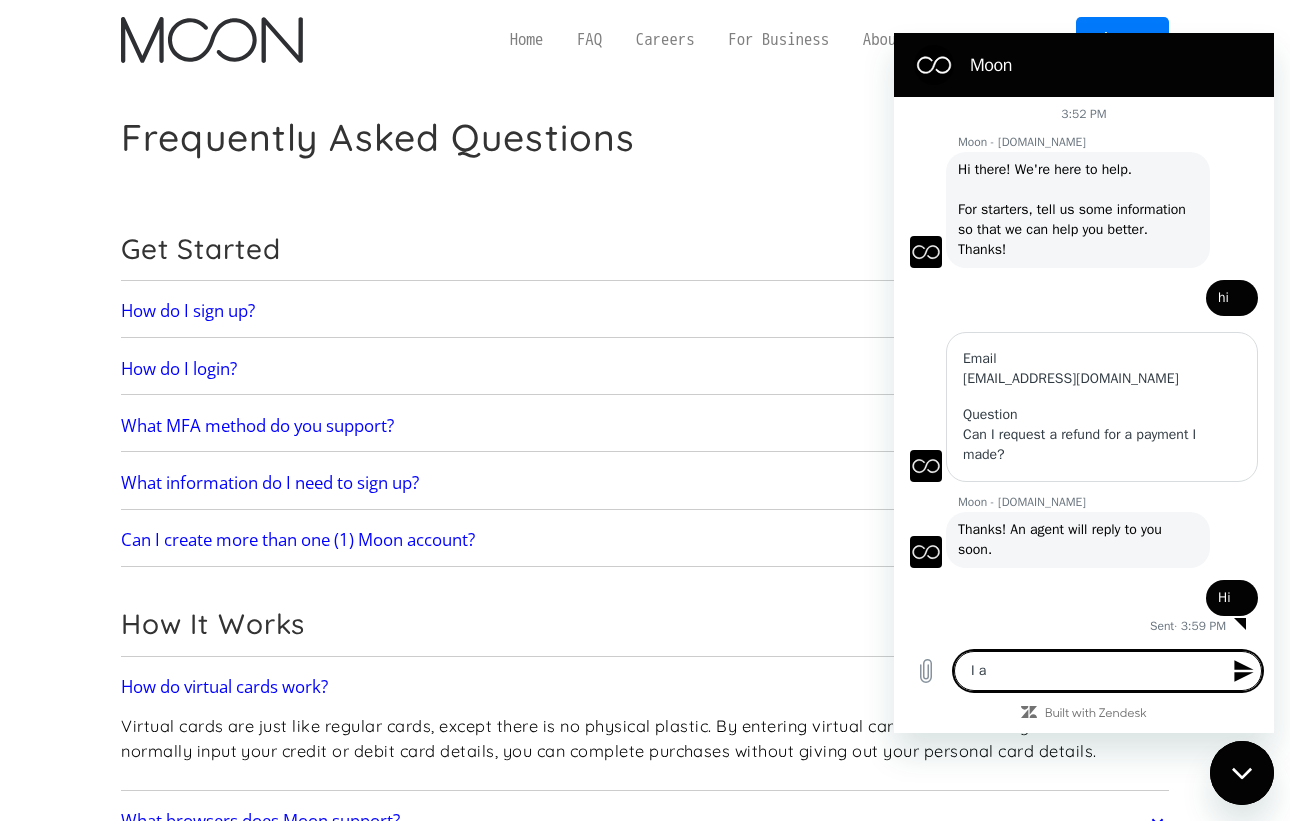 type on "I am" 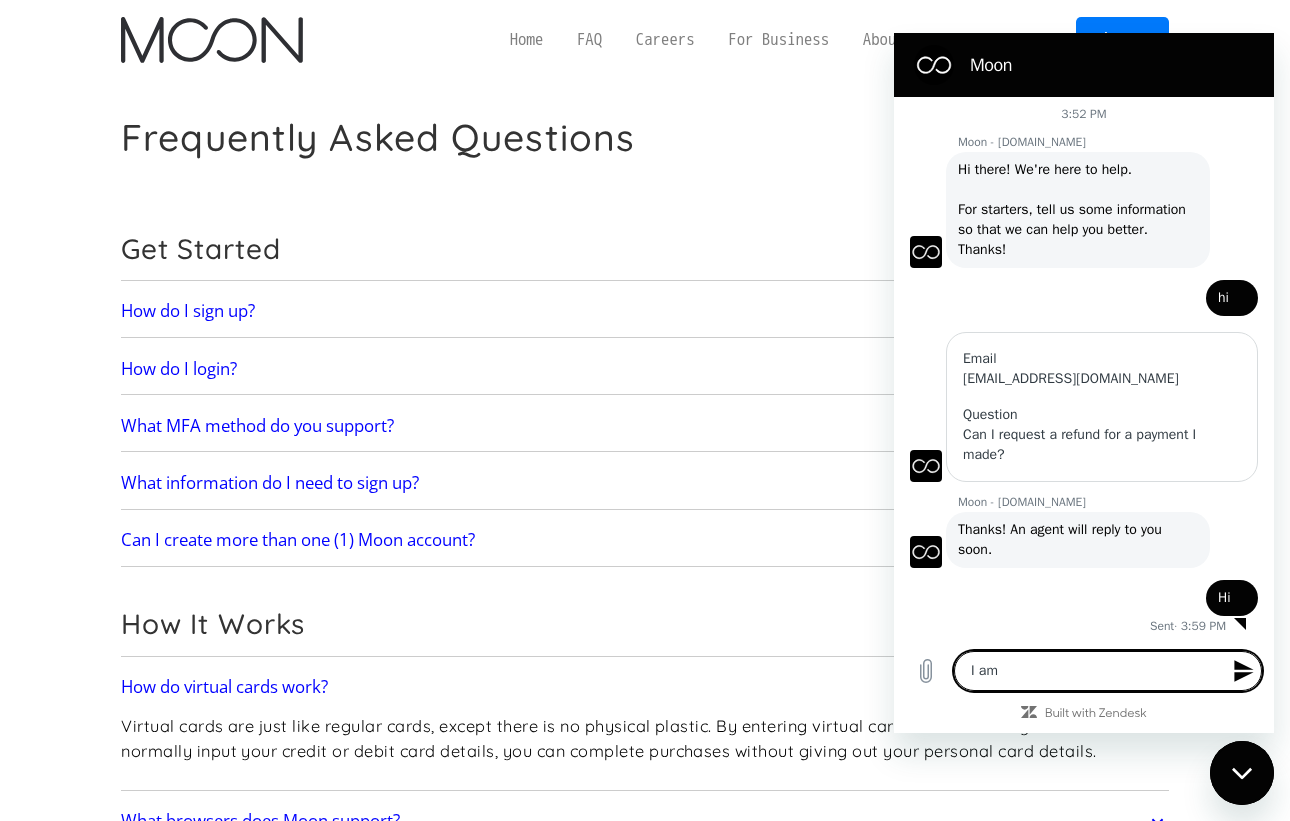 type on "I am" 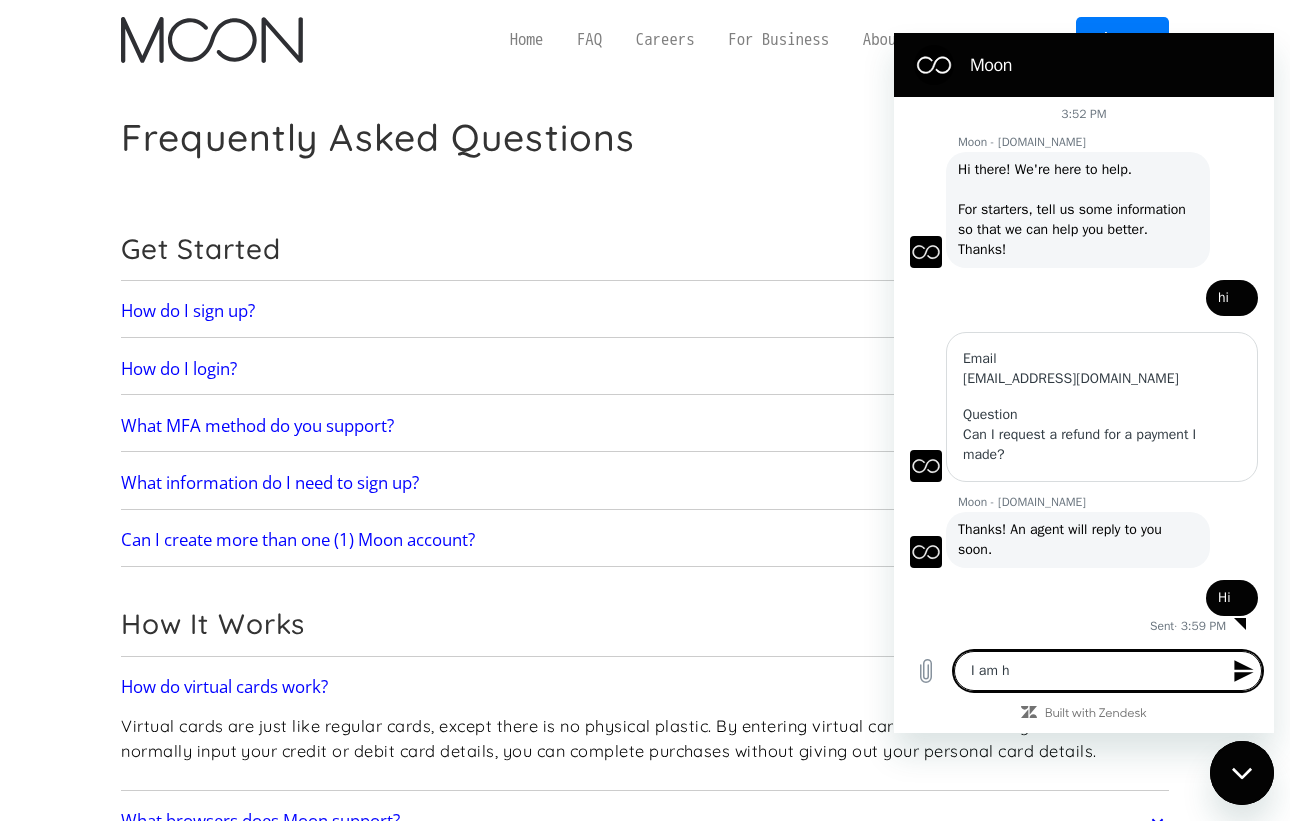 type on "I am he" 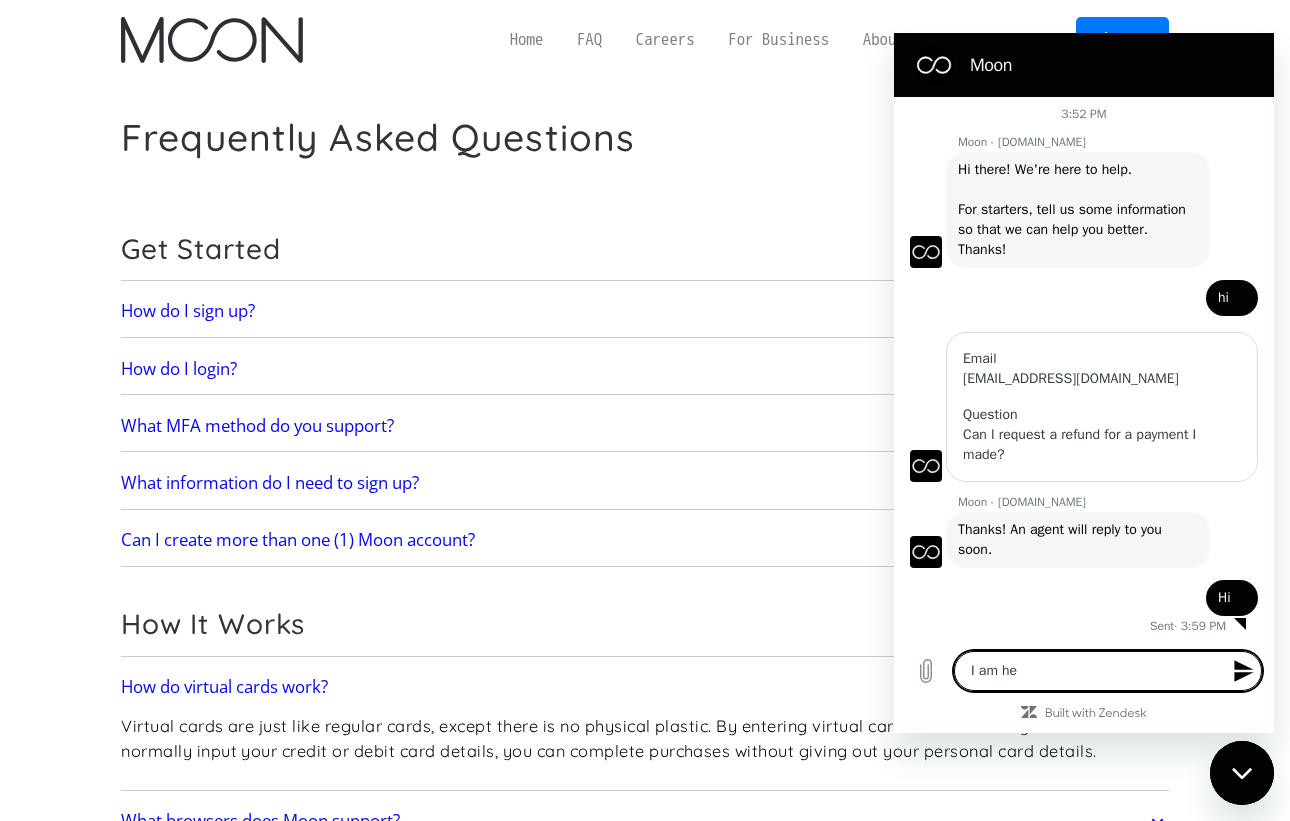 type on "I am her" 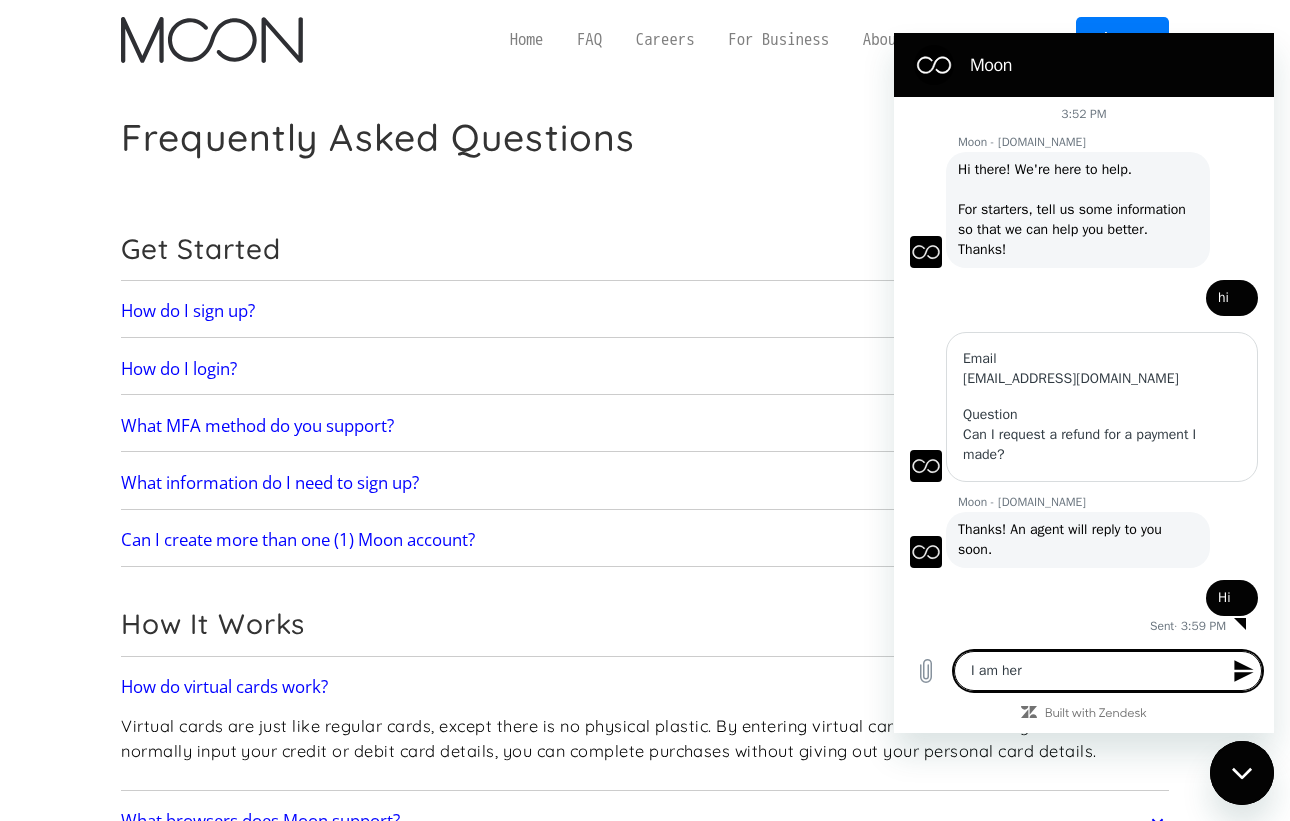 type on "I am here" 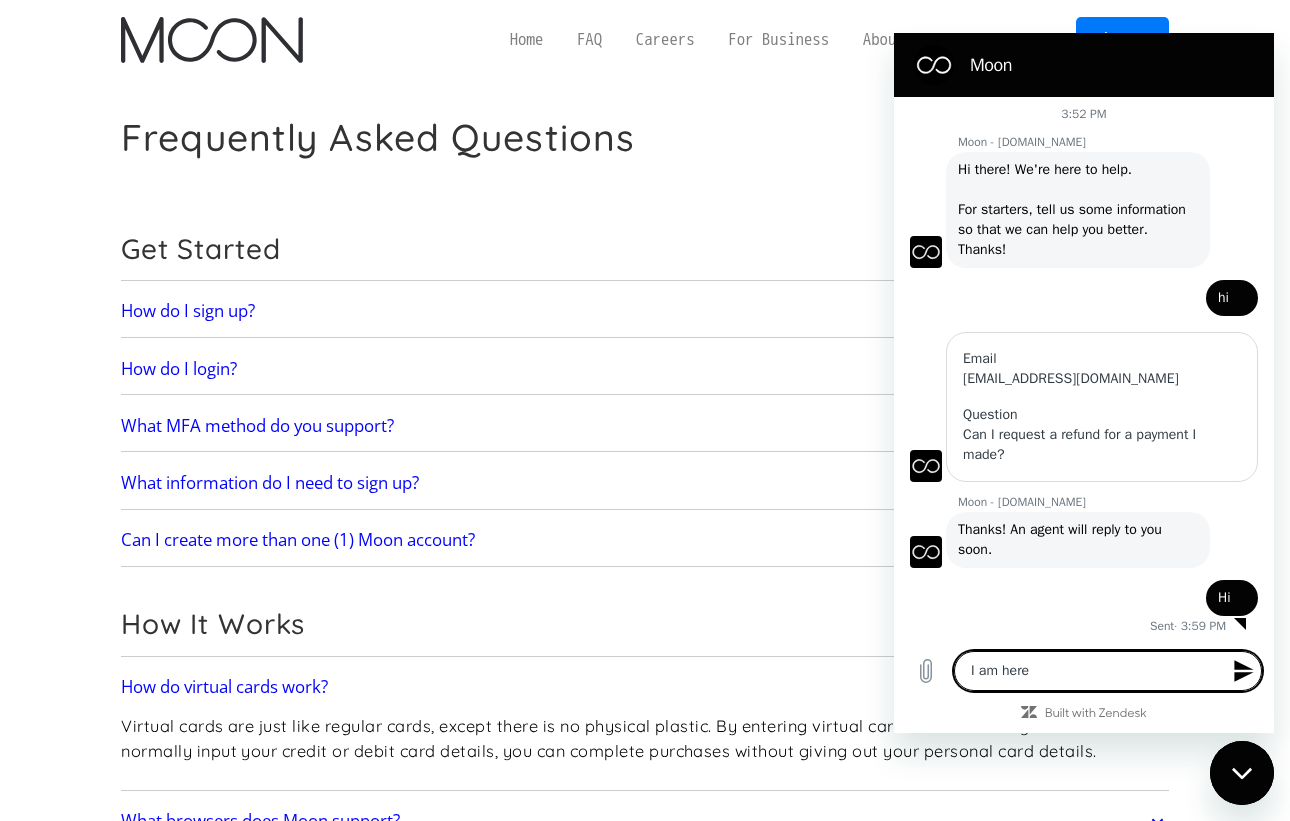 type 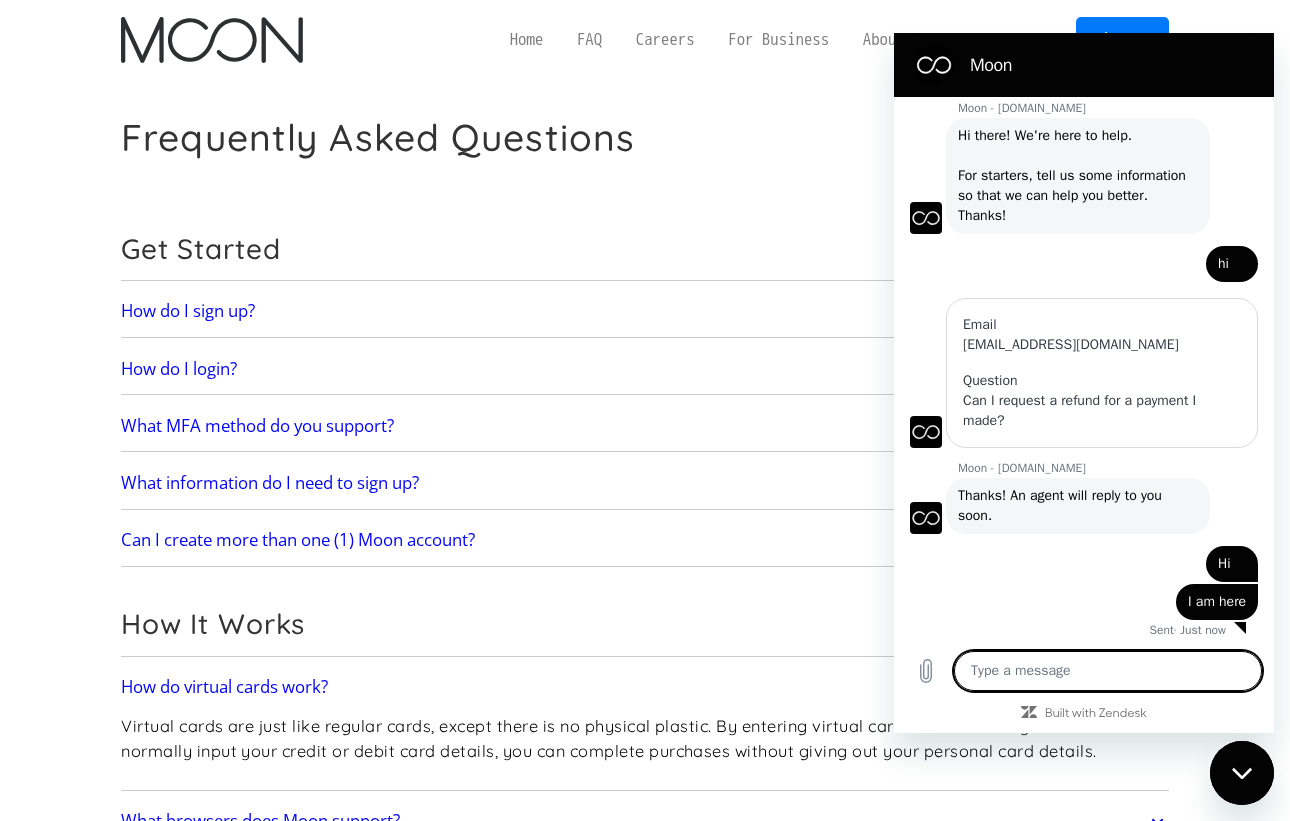 scroll, scrollTop: 41, scrollLeft: 0, axis: vertical 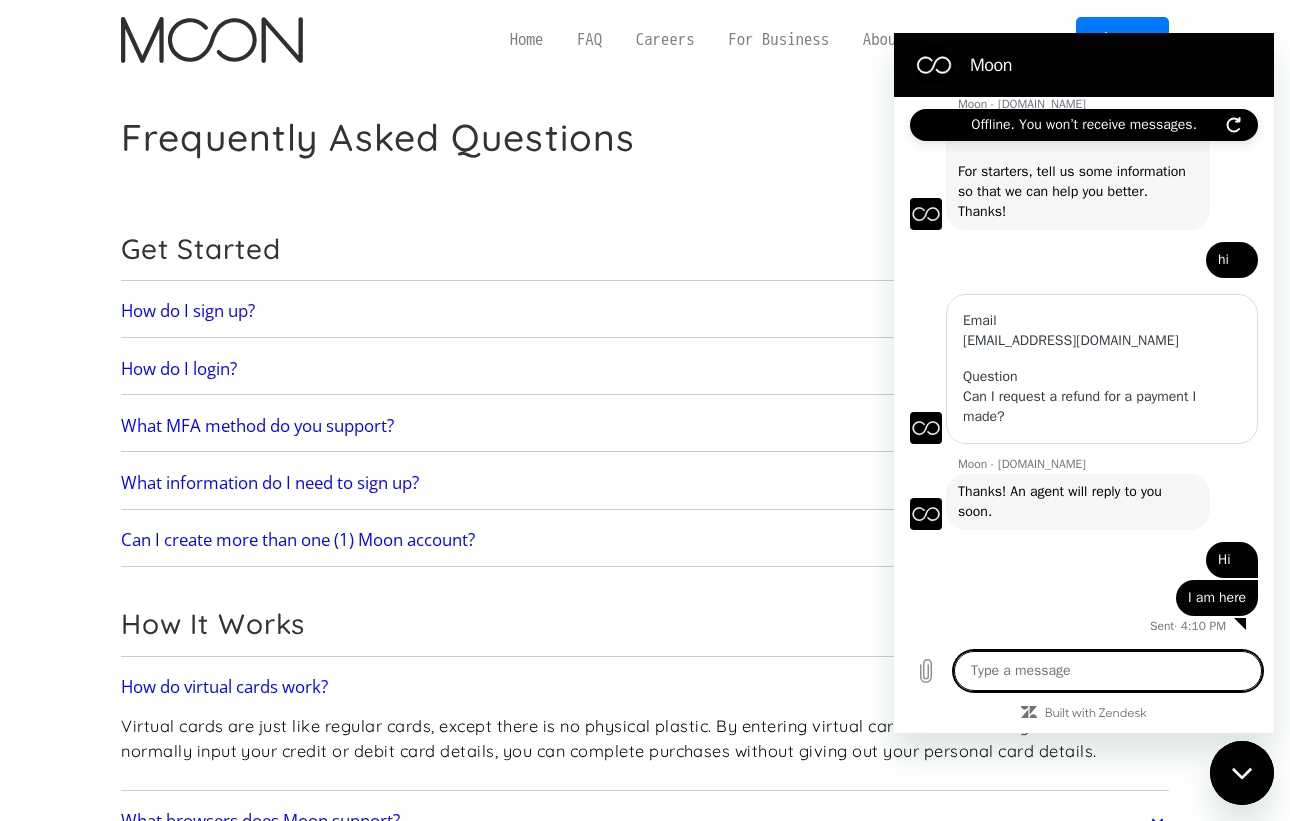 type on "x" 